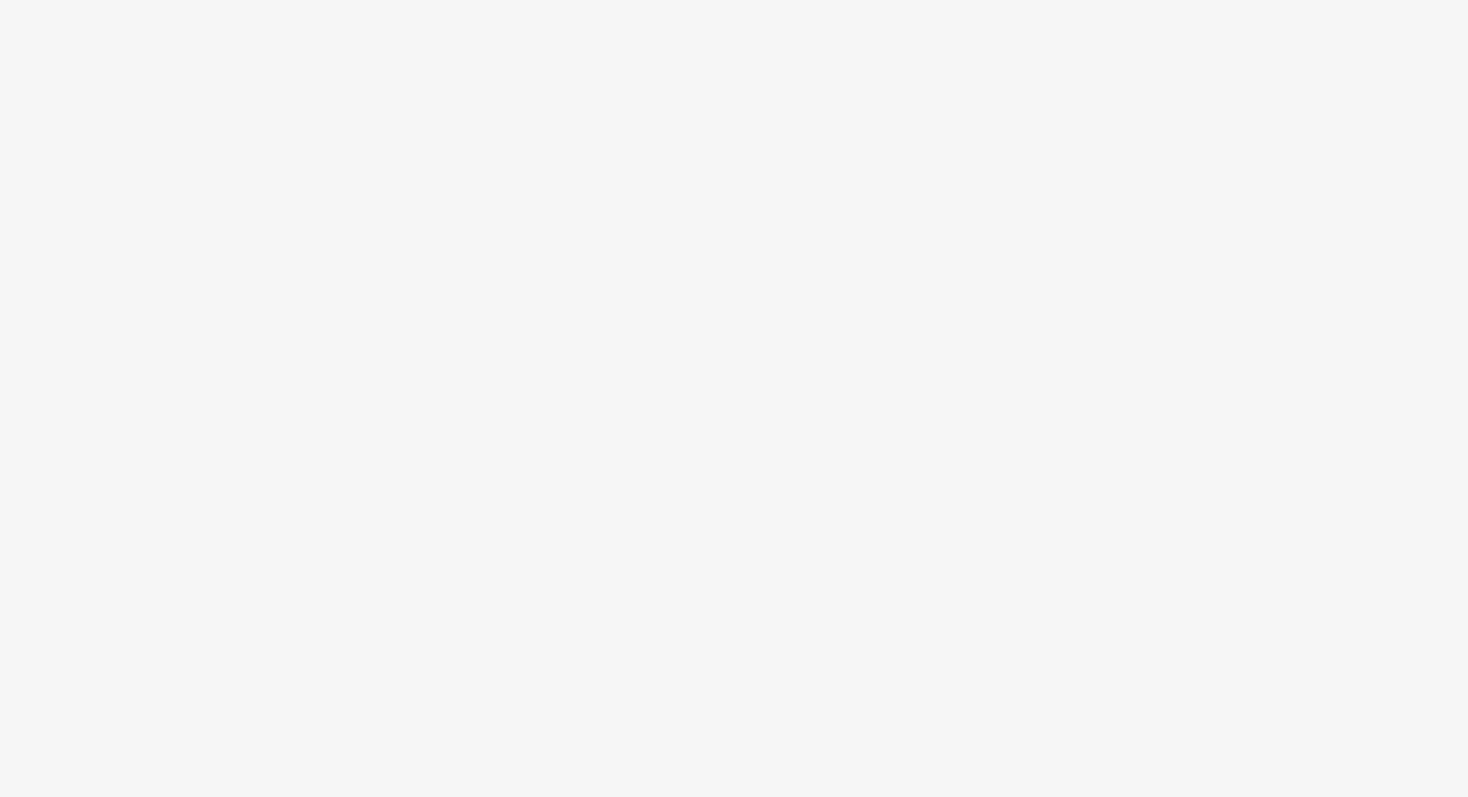 scroll, scrollTop: 0, scrollLeft: 0, axis: both 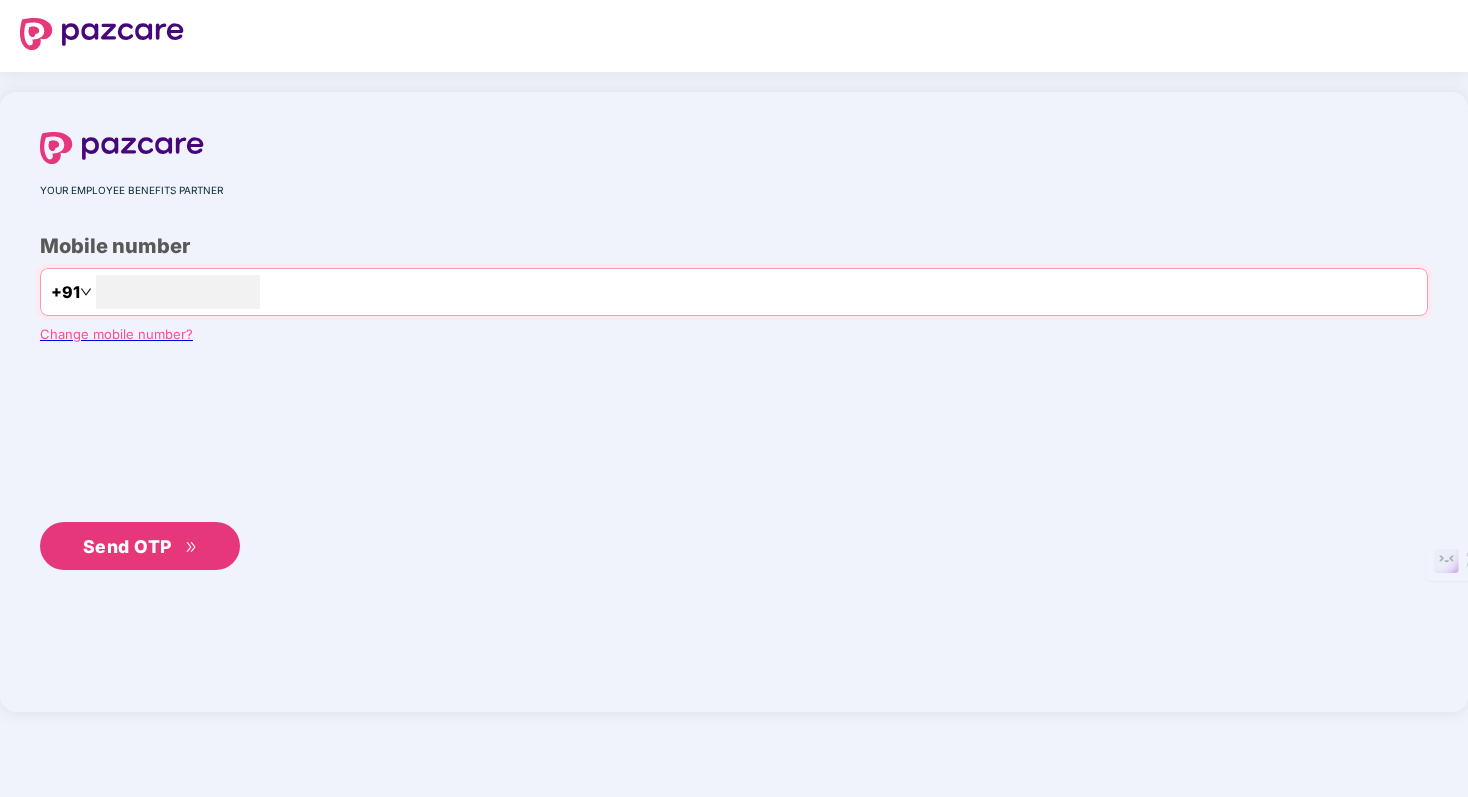 type on "**********" 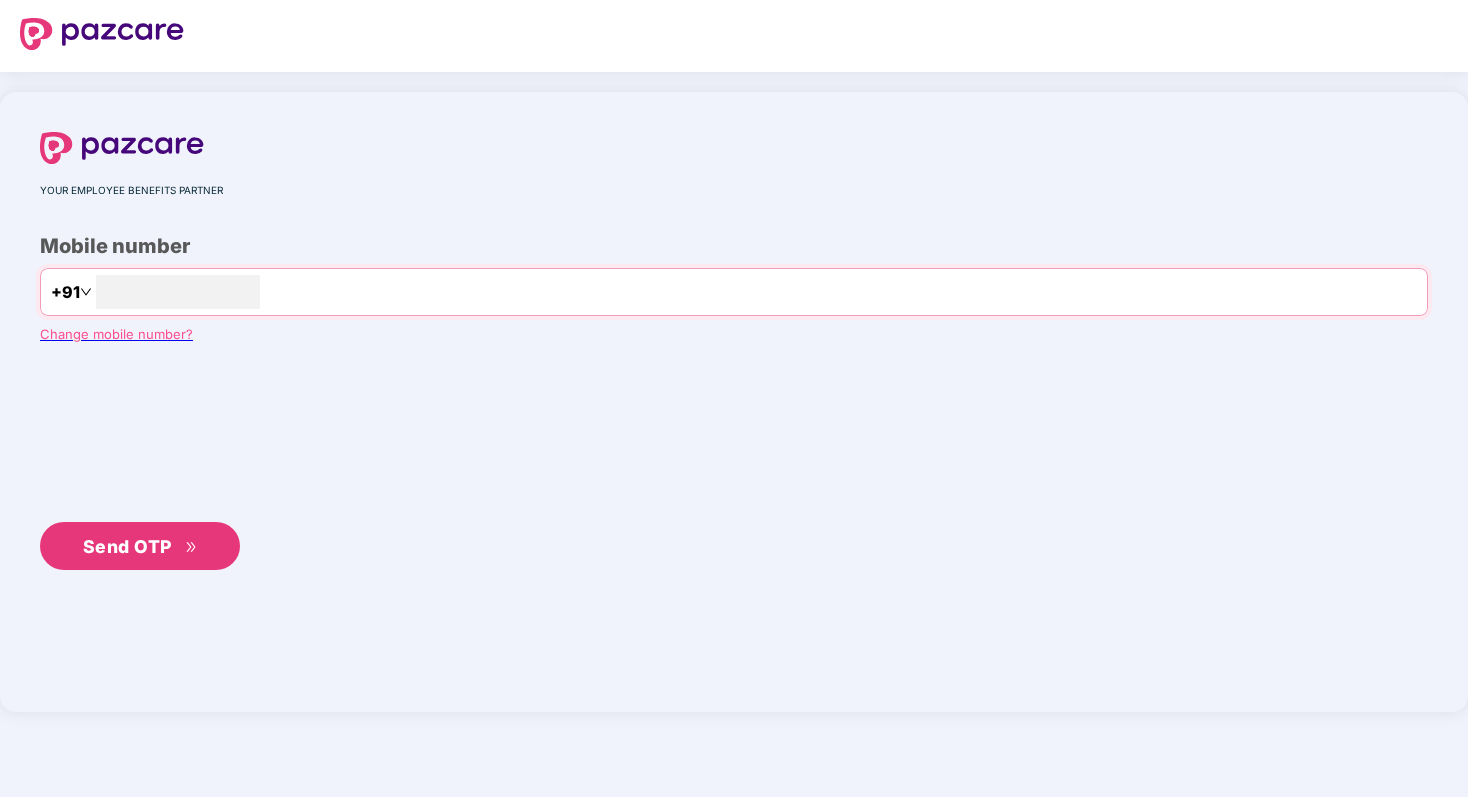 scroll, scrollTop: 0, scrollLeft: 0, axis: both 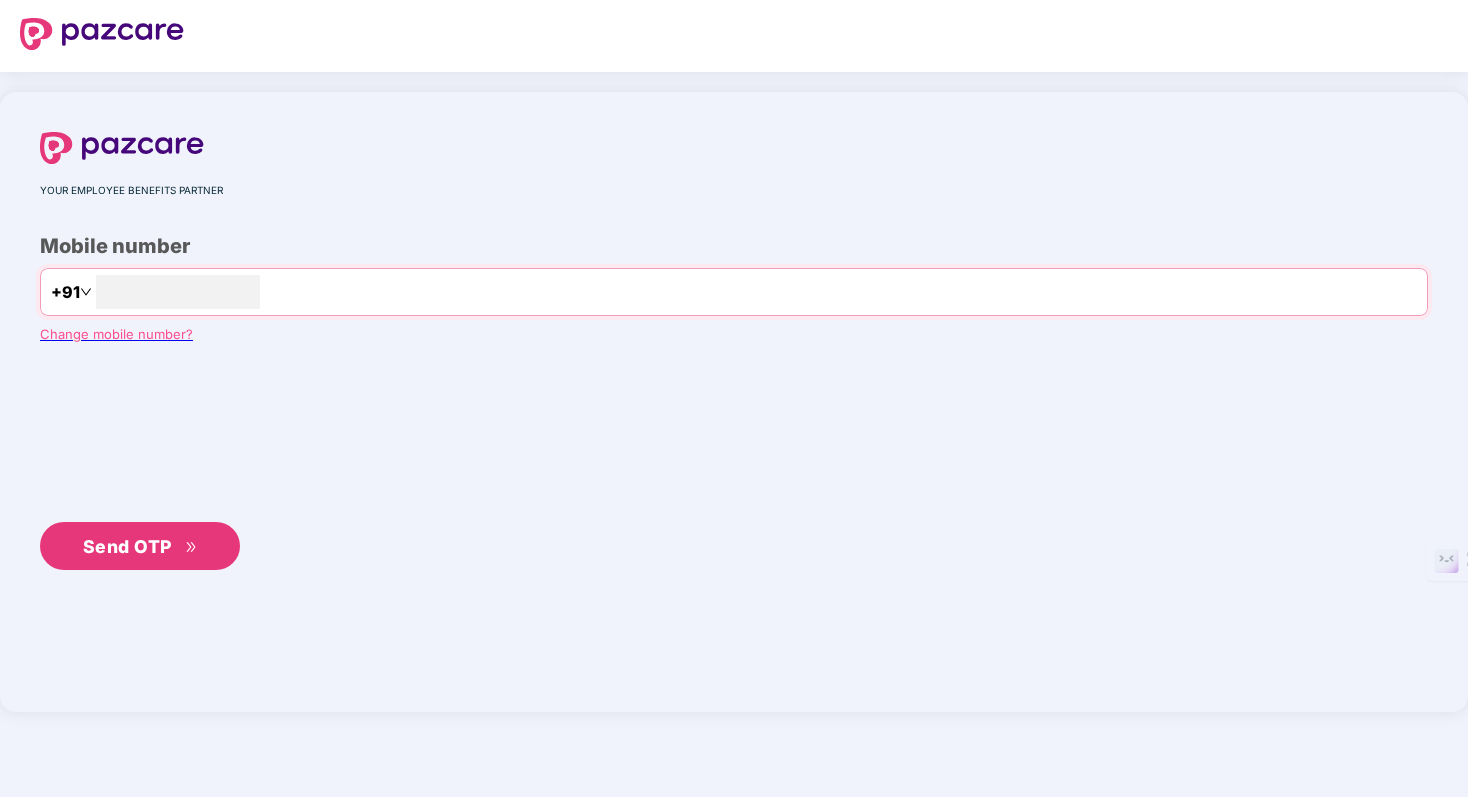 type on "**********" 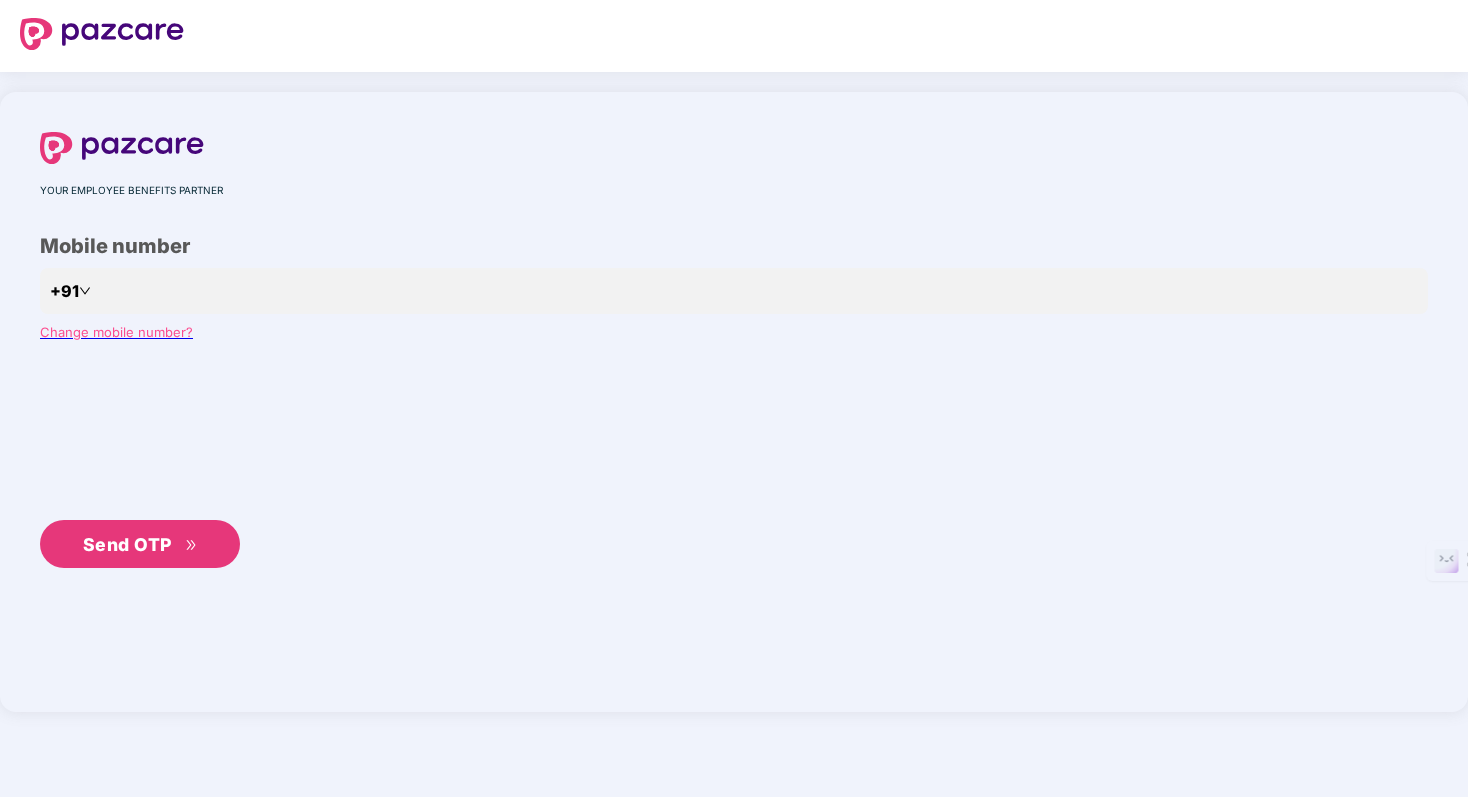 click on "Send OTP" at bounding box center [127, 544] 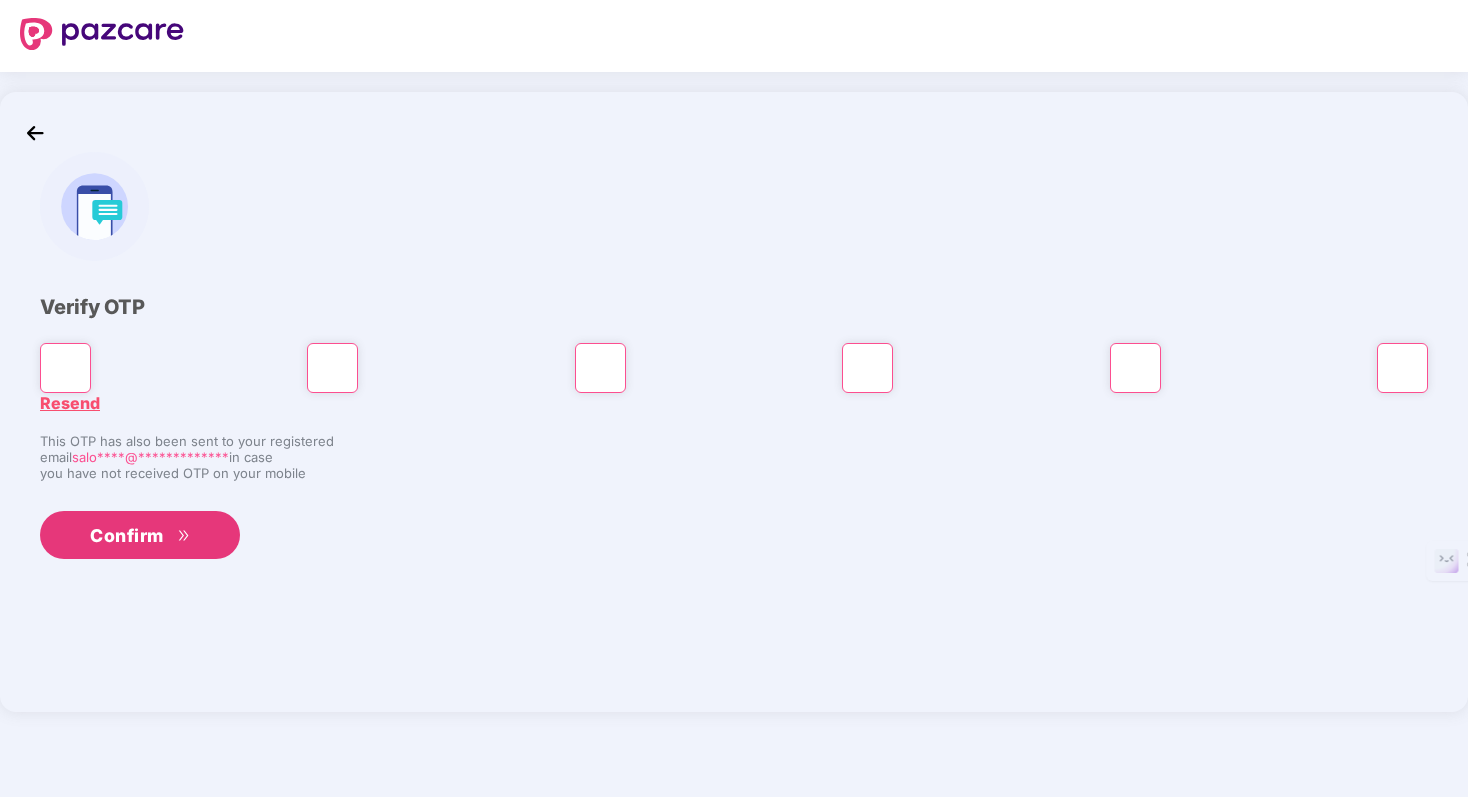 type on "*" 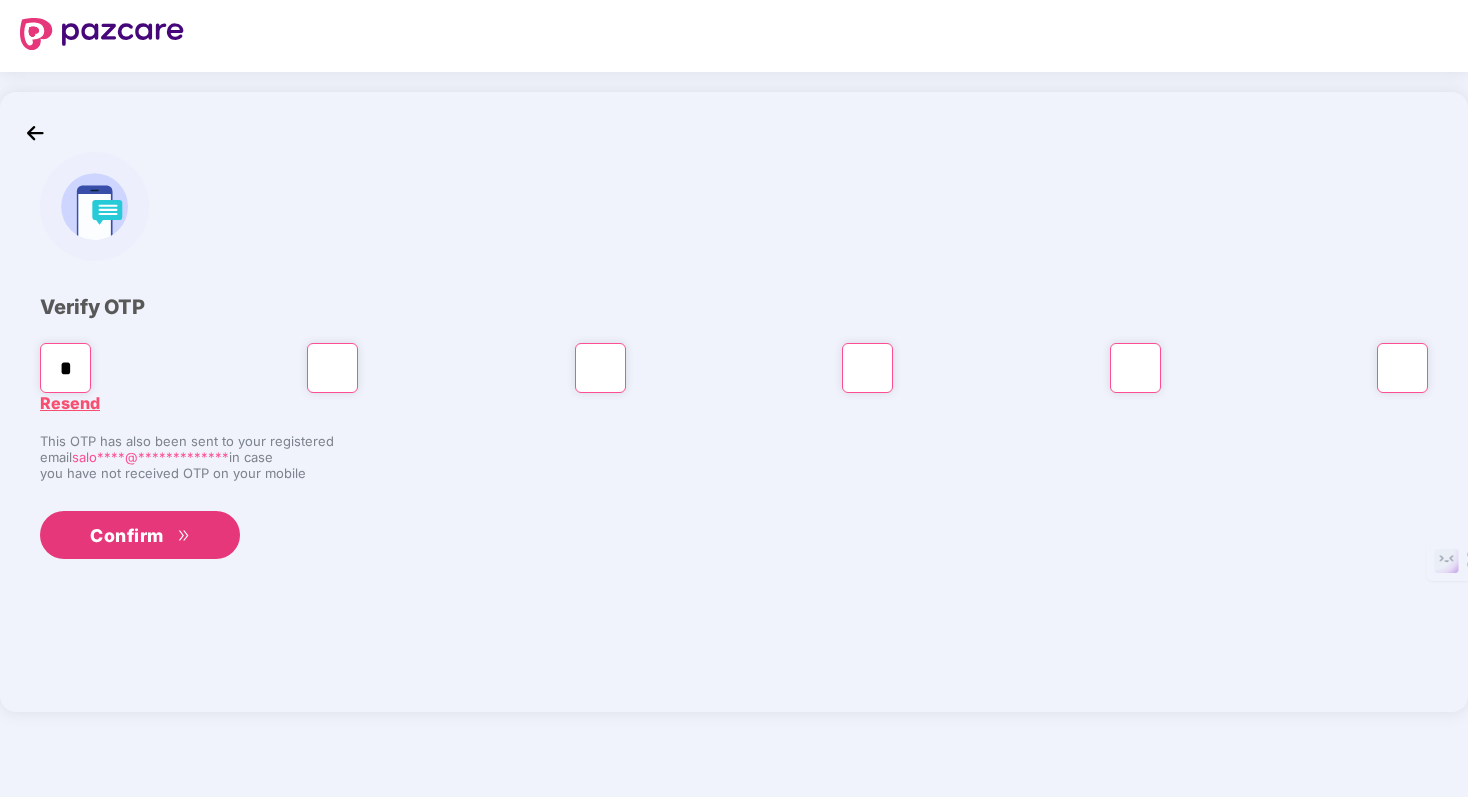 type on "*" 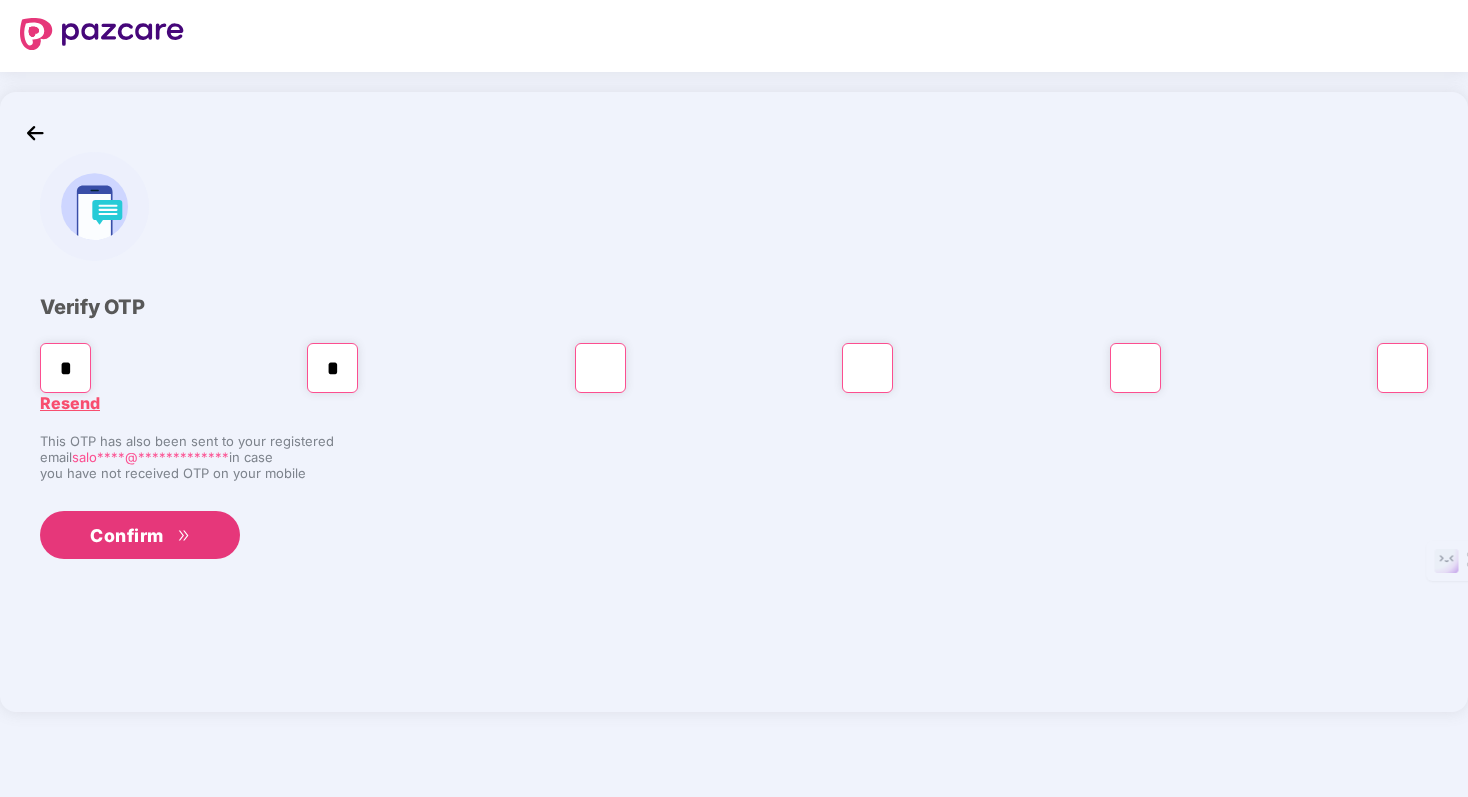 type on "*" 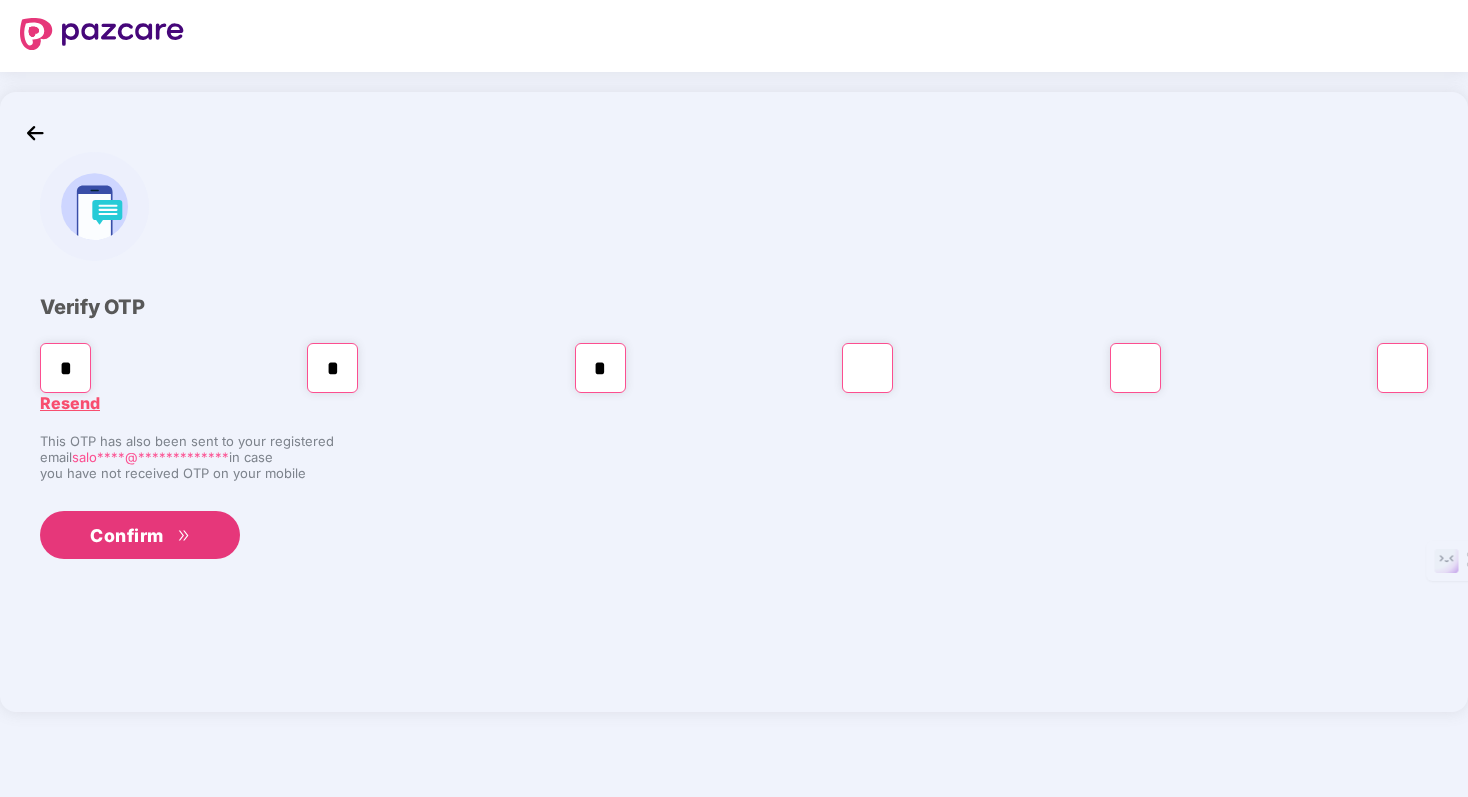 type on "*" 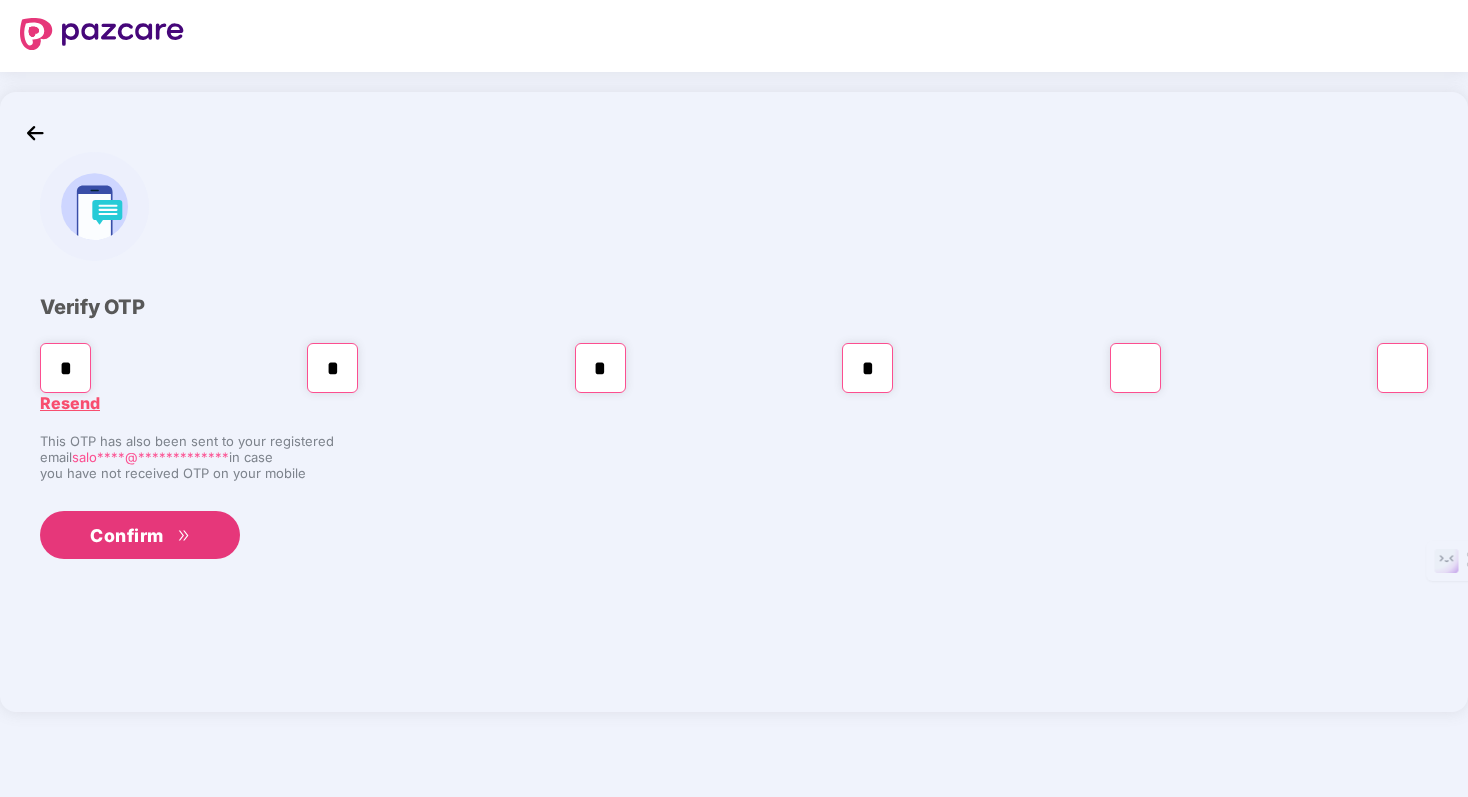 type on "*" 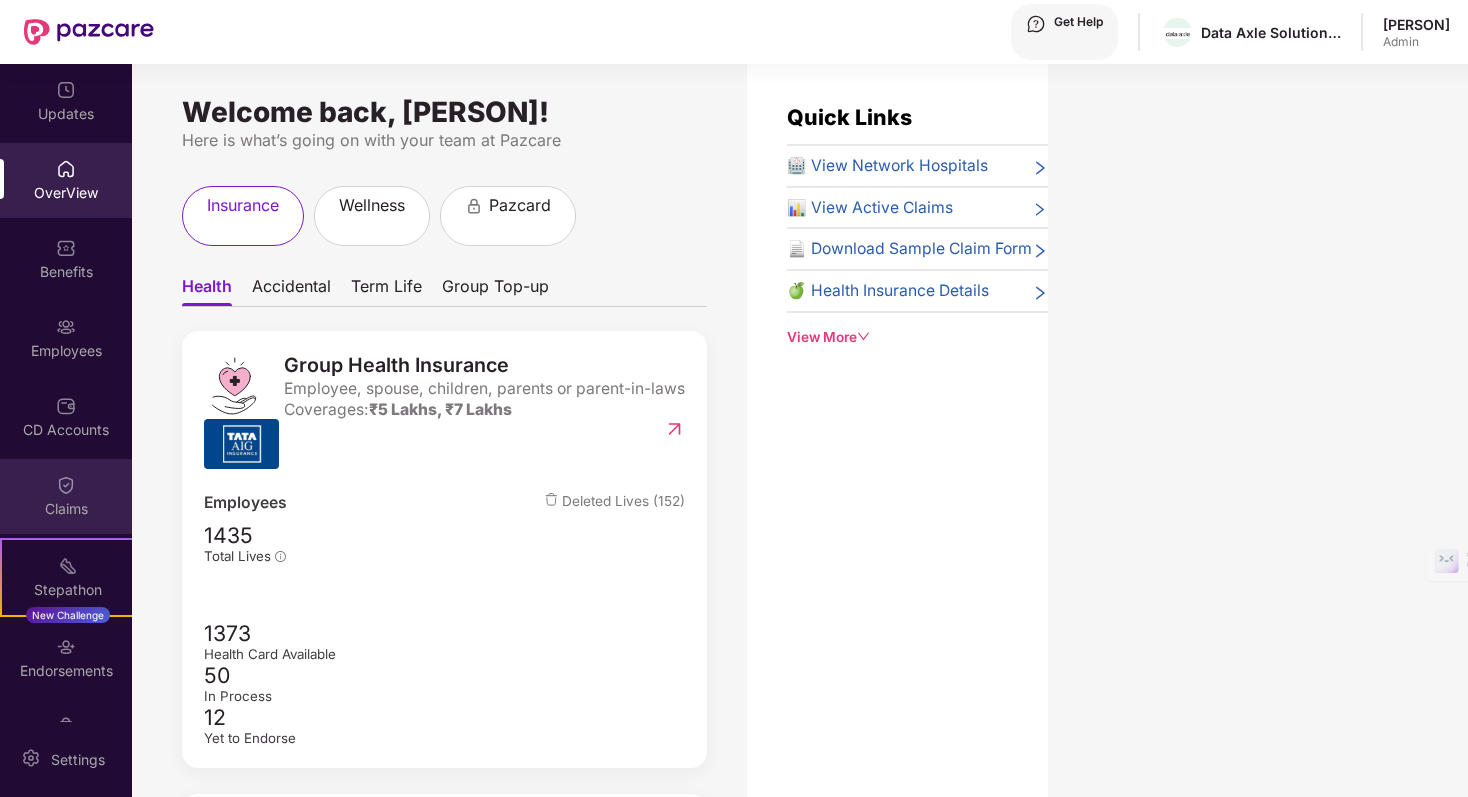 click on "Claims" at bounding box center [66, 496] 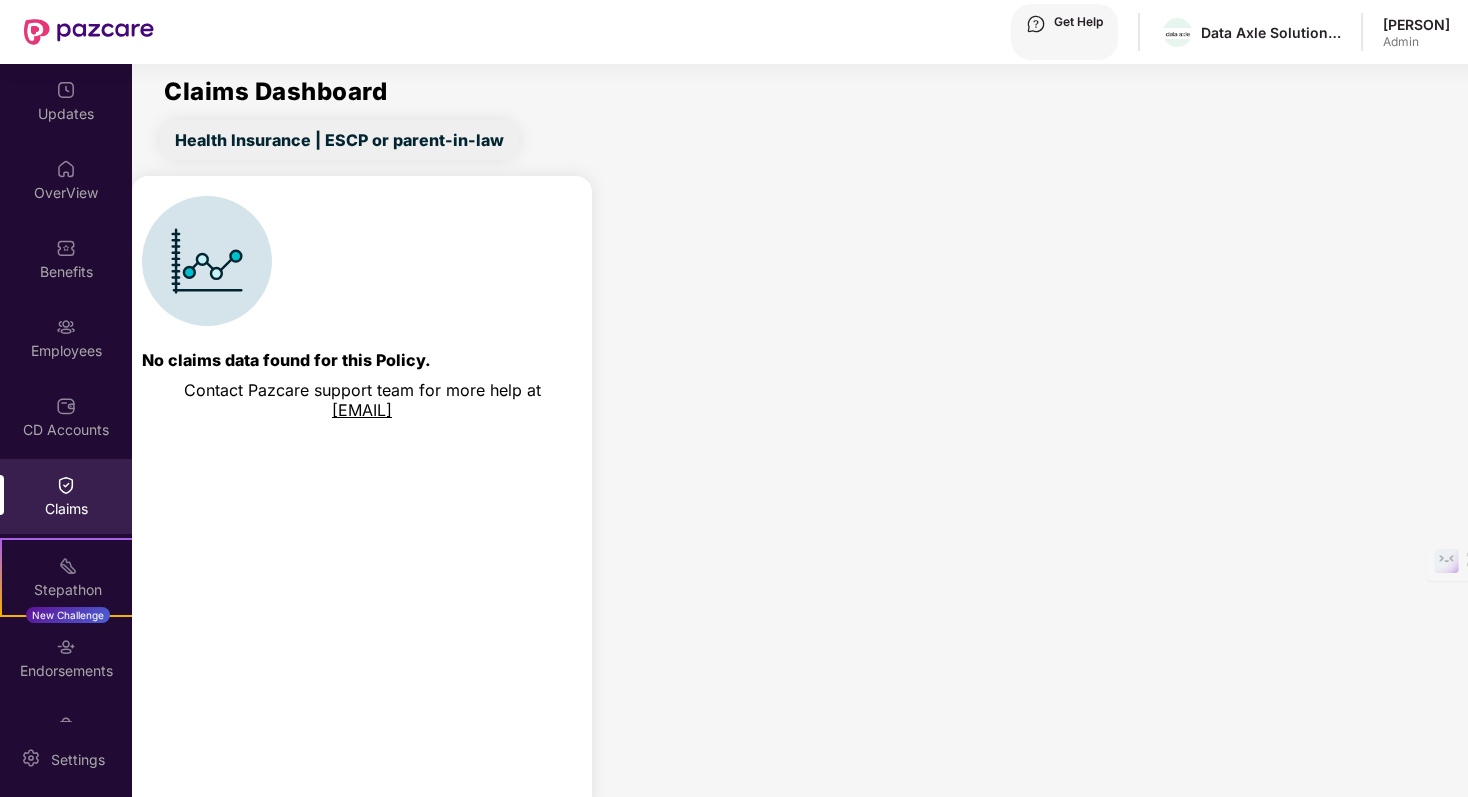 scroll, scrollTop: 53, scrollLeft: 0, axis: vertical 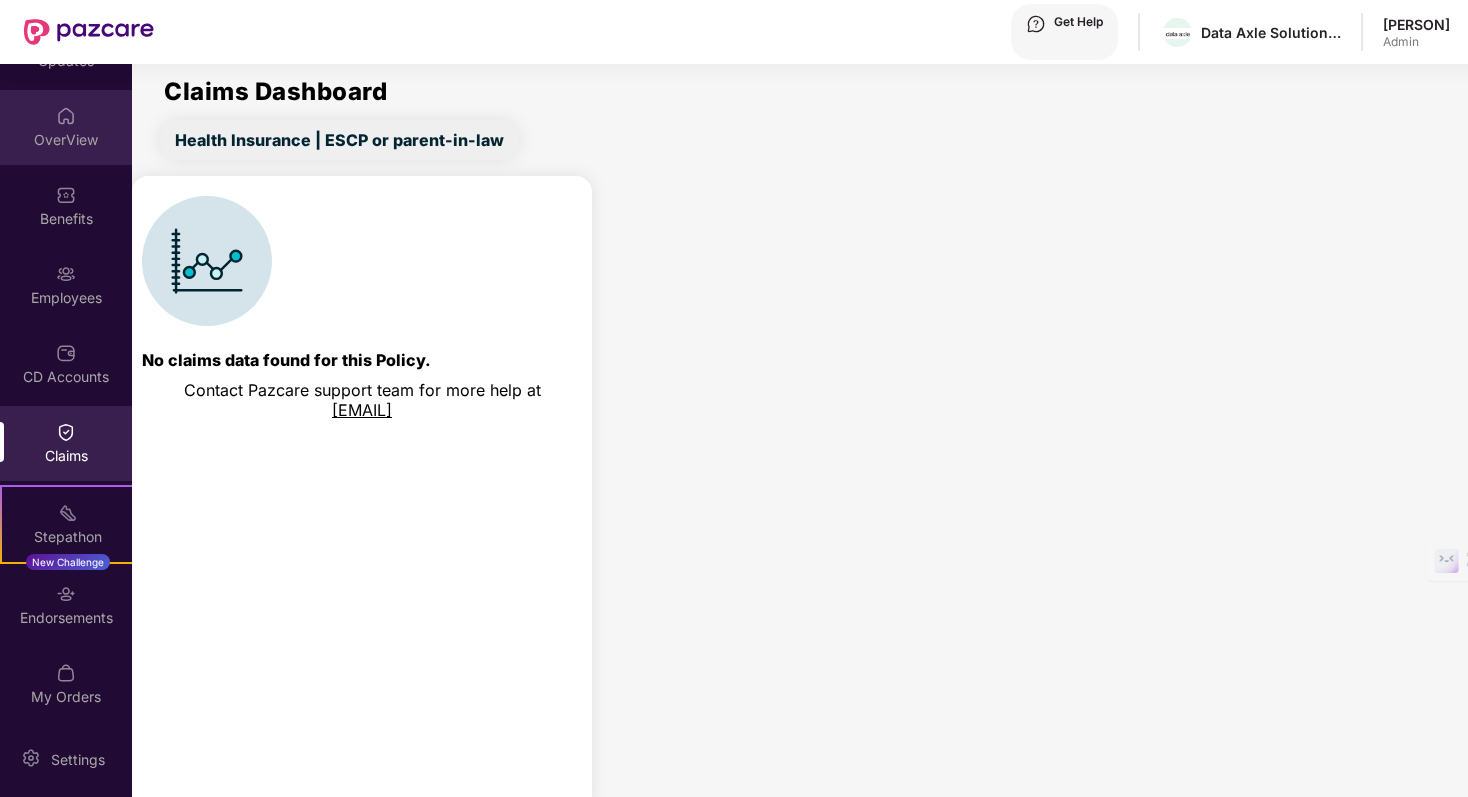 click on "OverView" at bounding box center (66, 61) 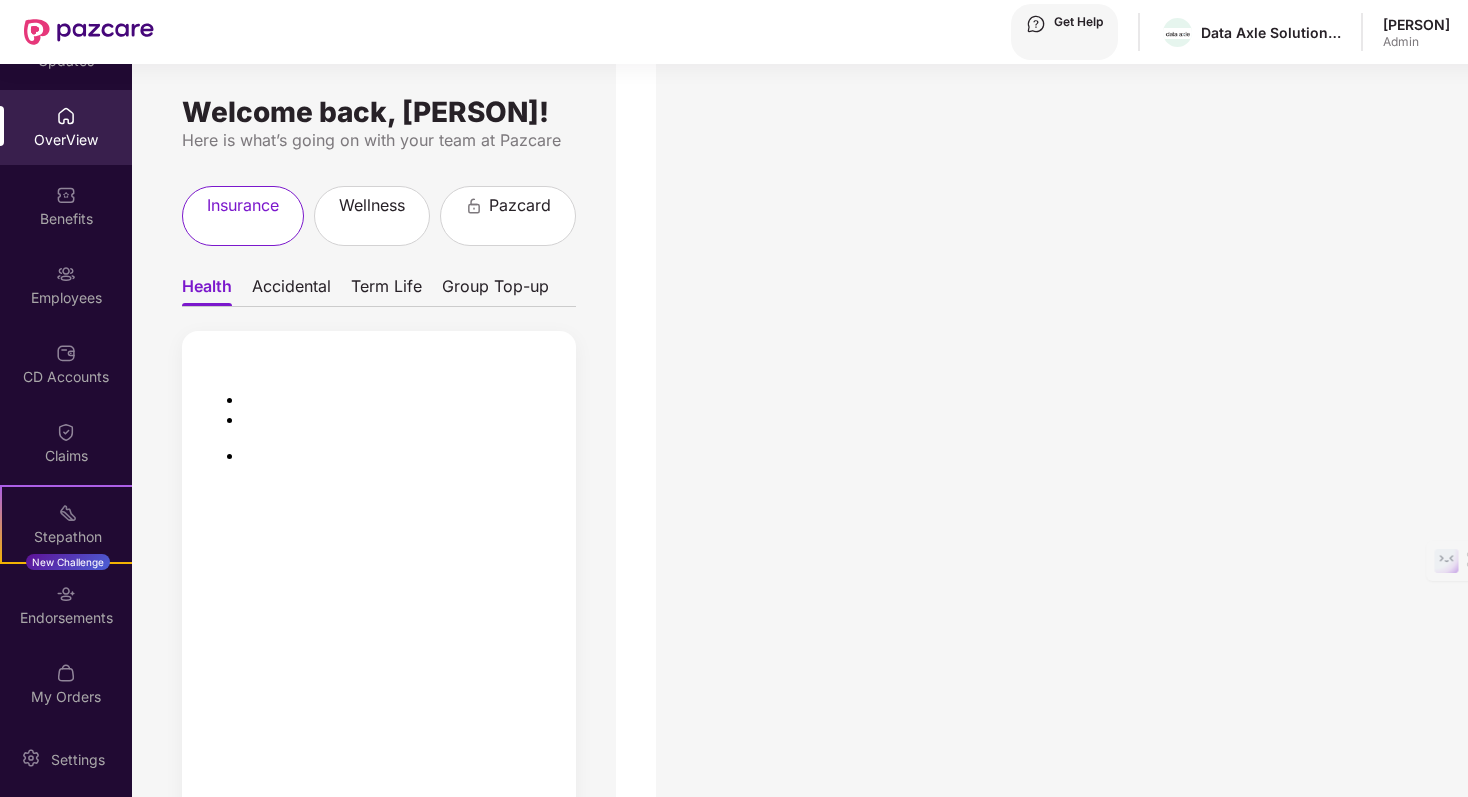 scroll, scrollTop: 0, scrollLeft: 0, axis: both 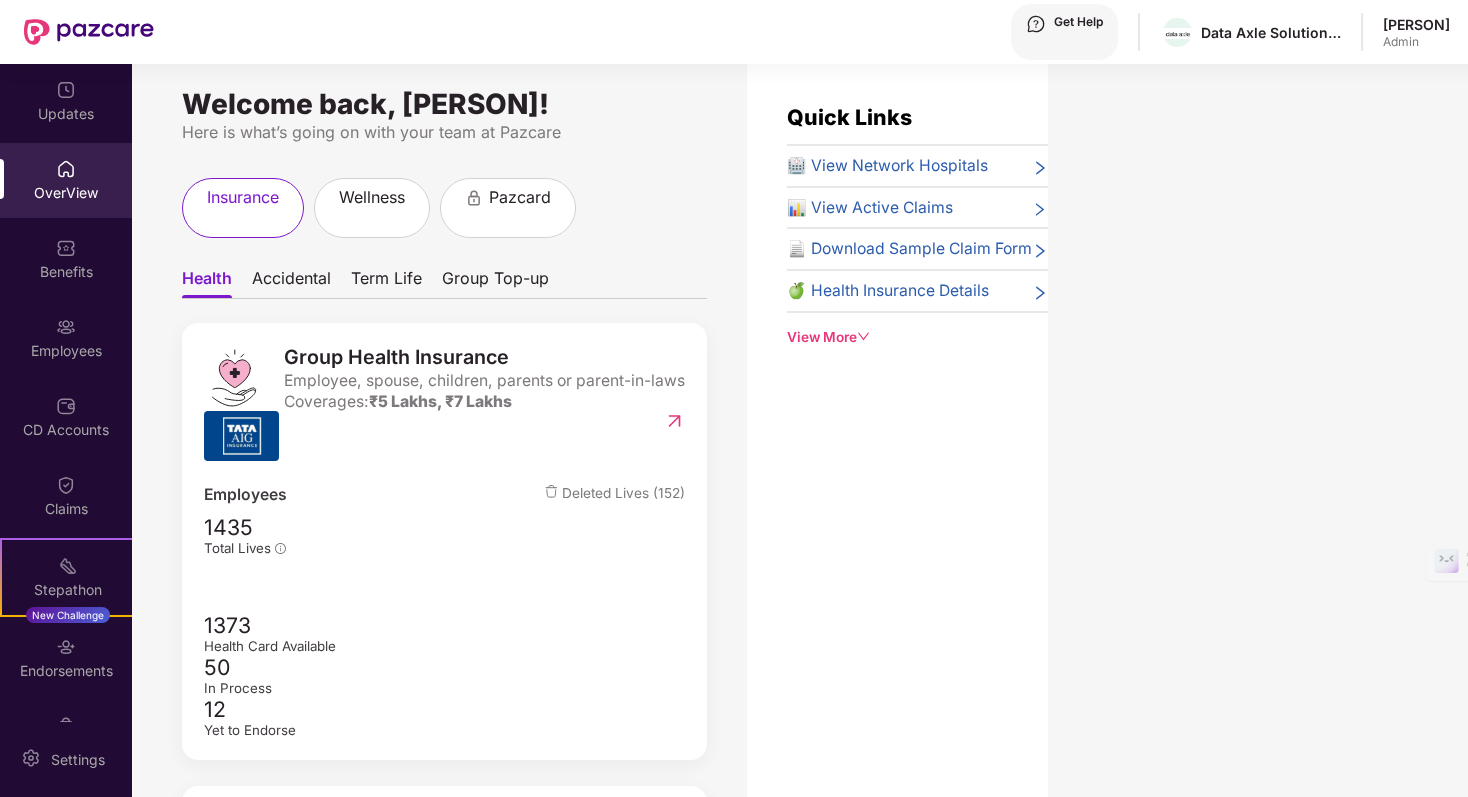 click at bounding box center (864, 337) 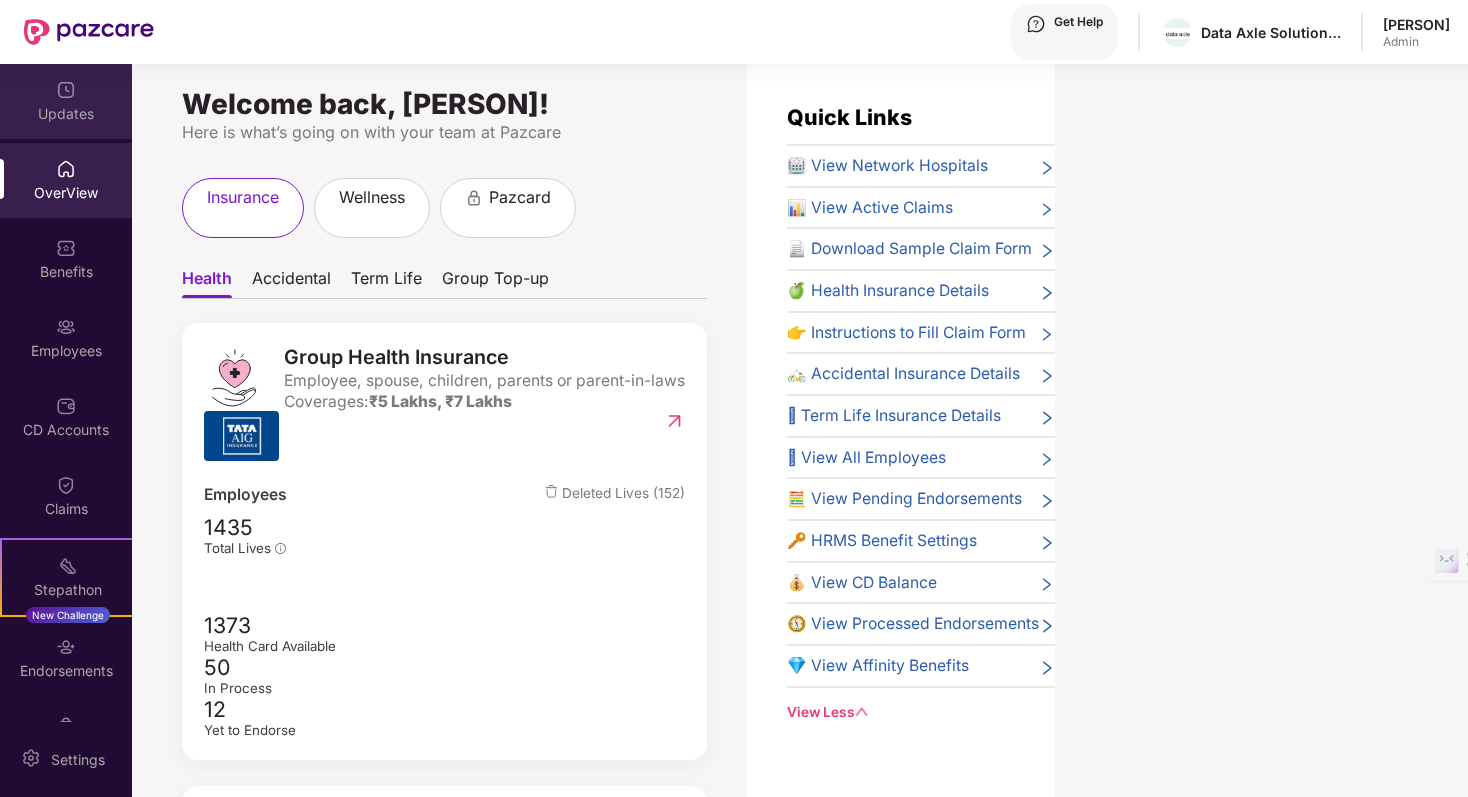 click on "Updates" at bounding box center [66, 101] 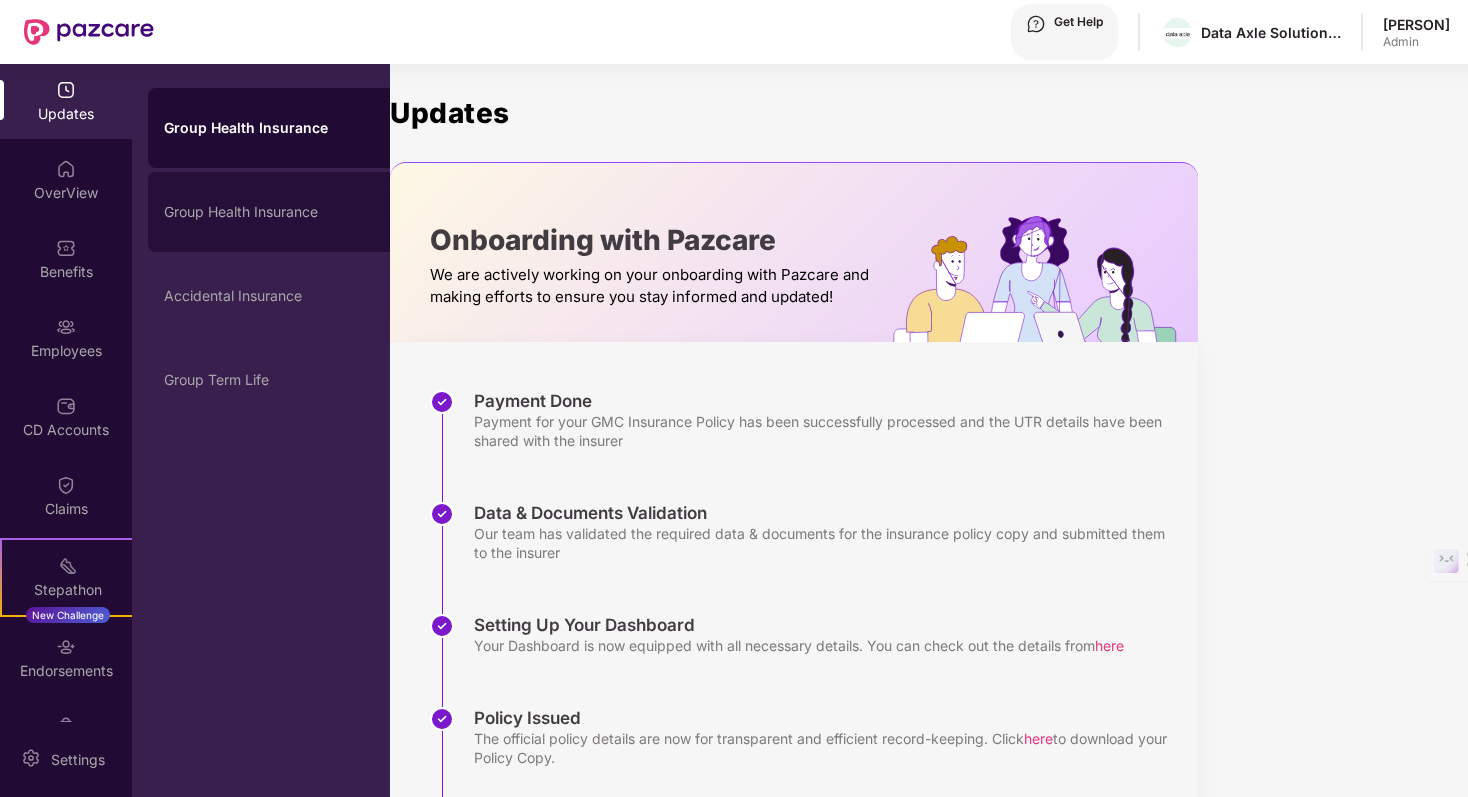 click on "Group Health Insurance" at bounding box center (277, 212) 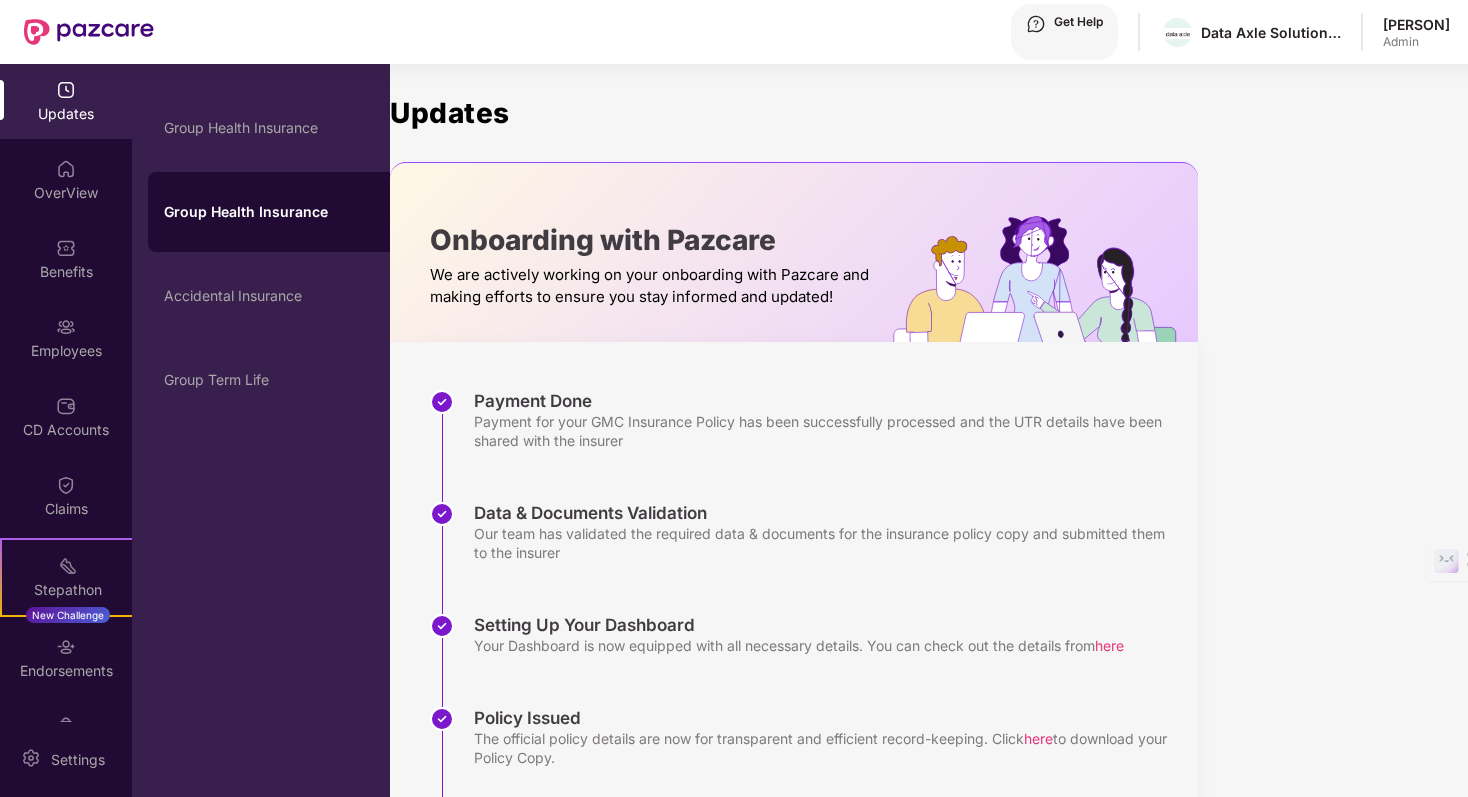 scroll, scrollTop: 154, scrollLeft: 0, axis: vertical 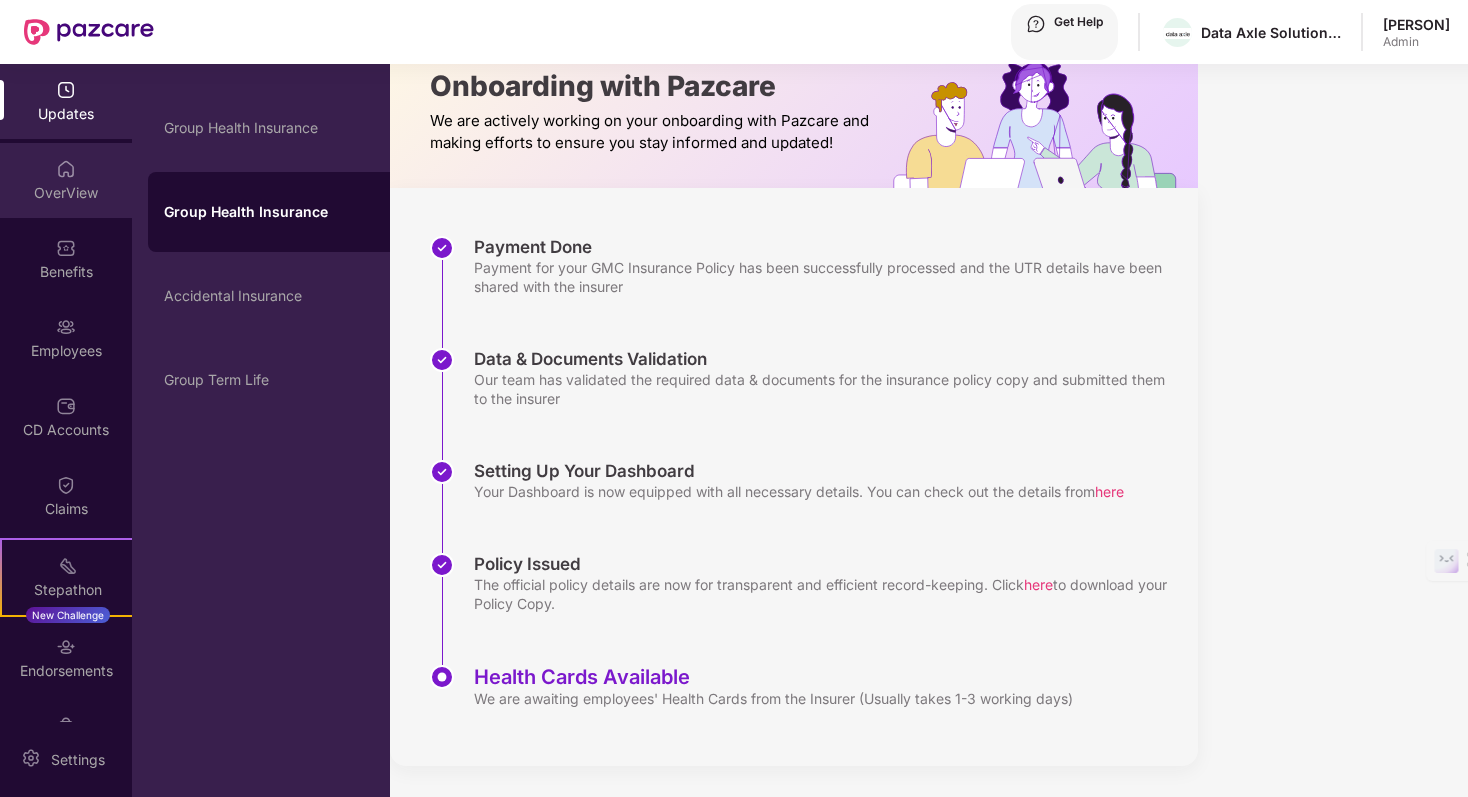 click on "OverView" at bounding box center [66, 114] 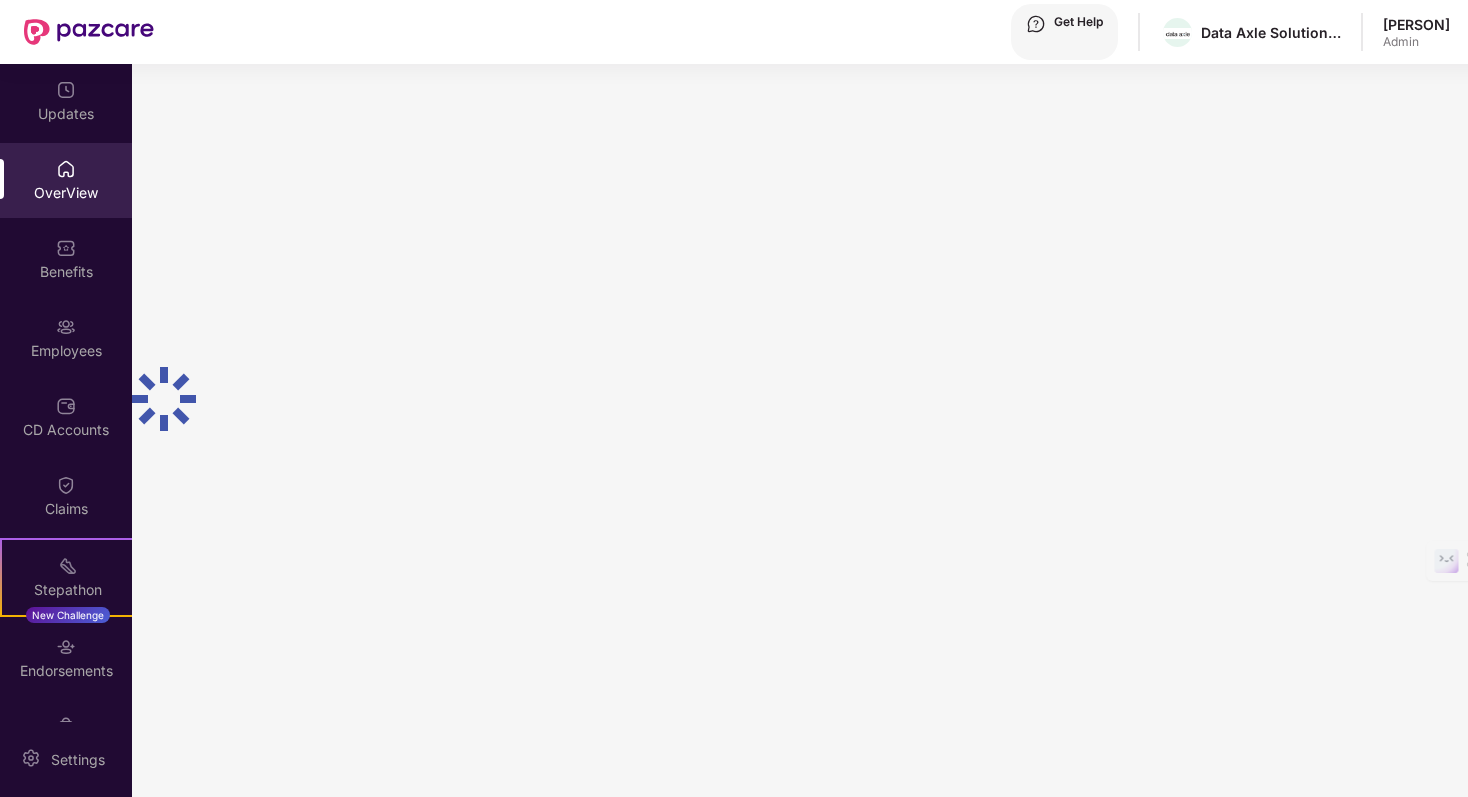 scroll, scrollTop: 64, scrollLeft: 0, axis: vertical 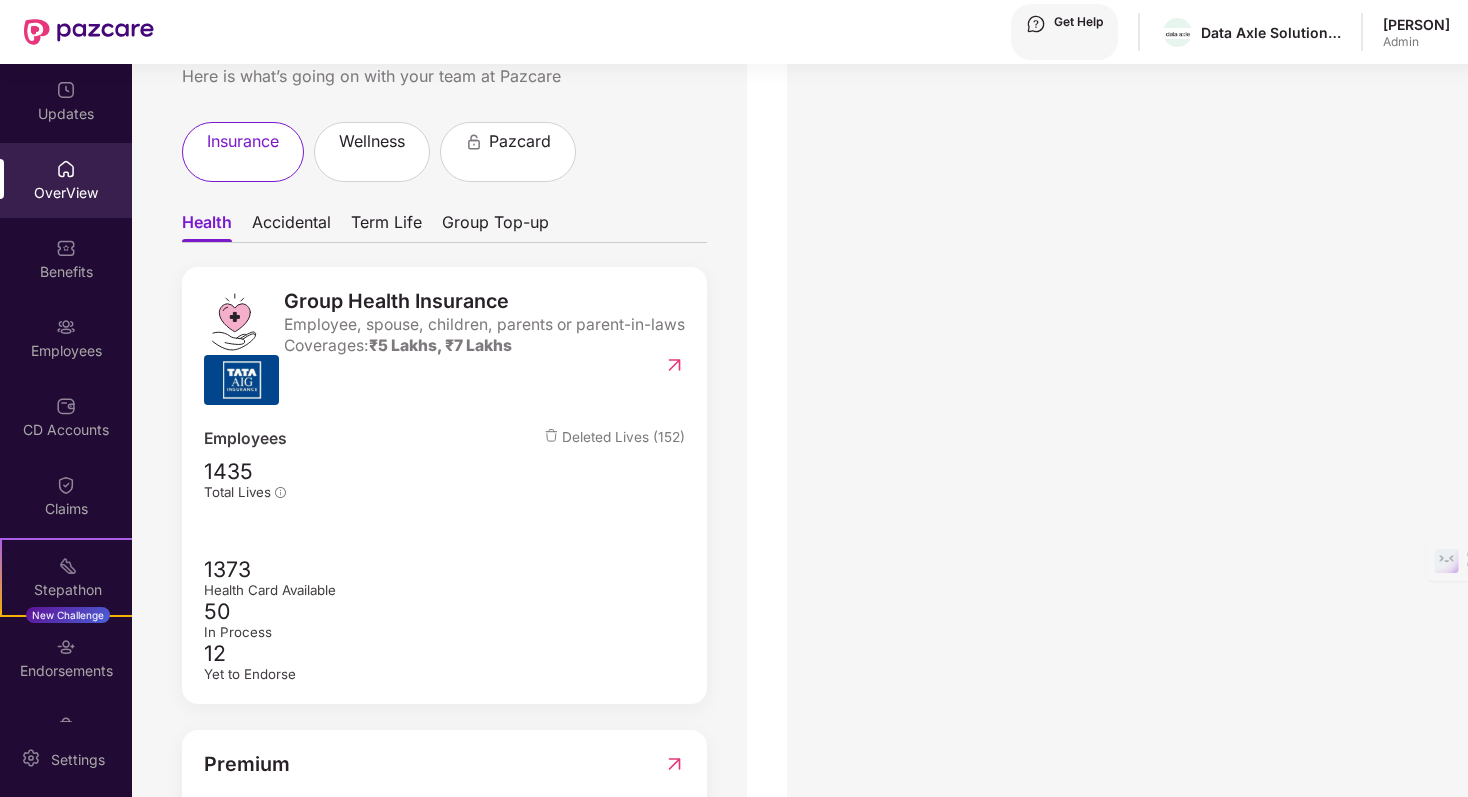 click at bounding box center (66, 90) 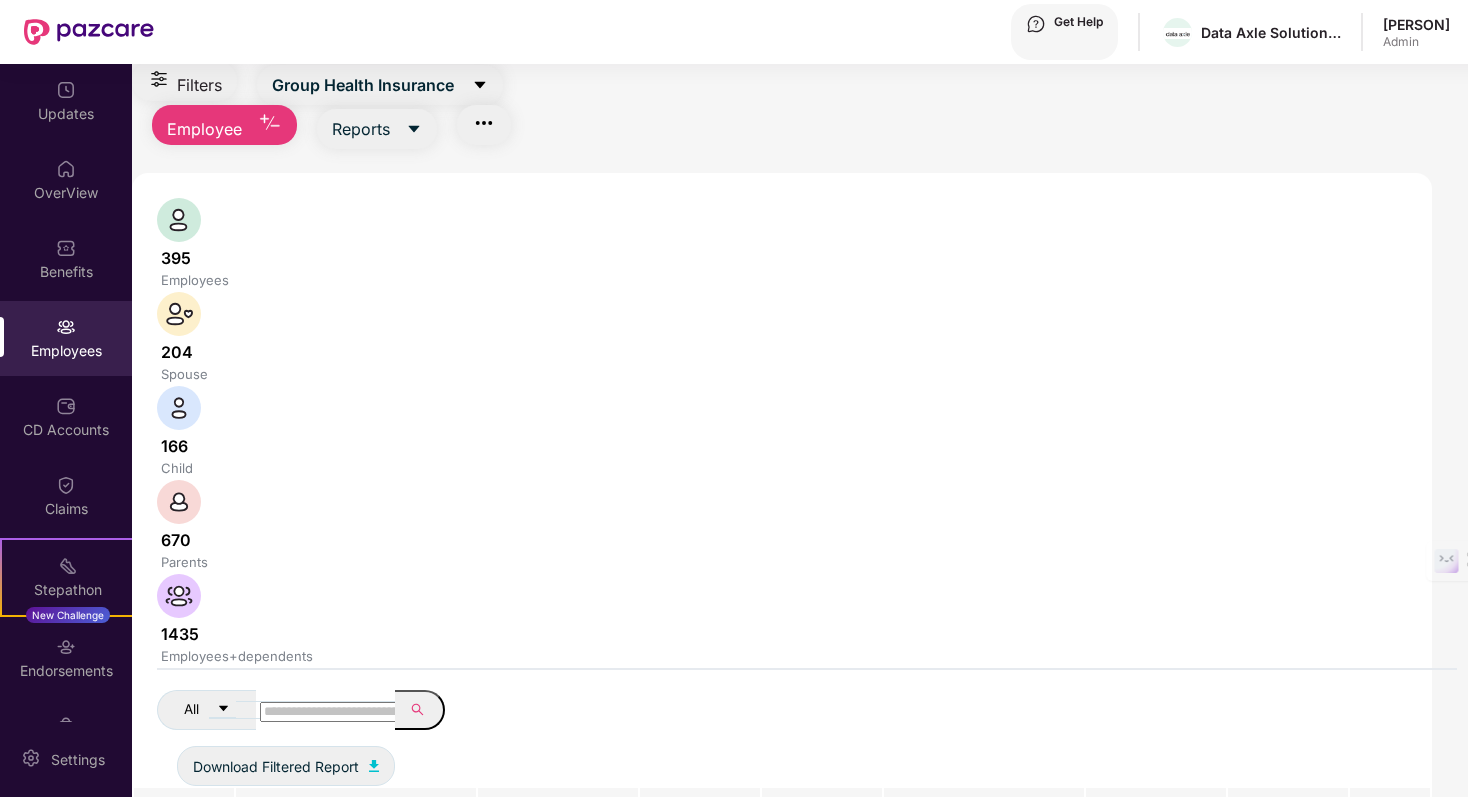 scroll, scrollTop: 154, scrollLeft: 0, axis: vertical 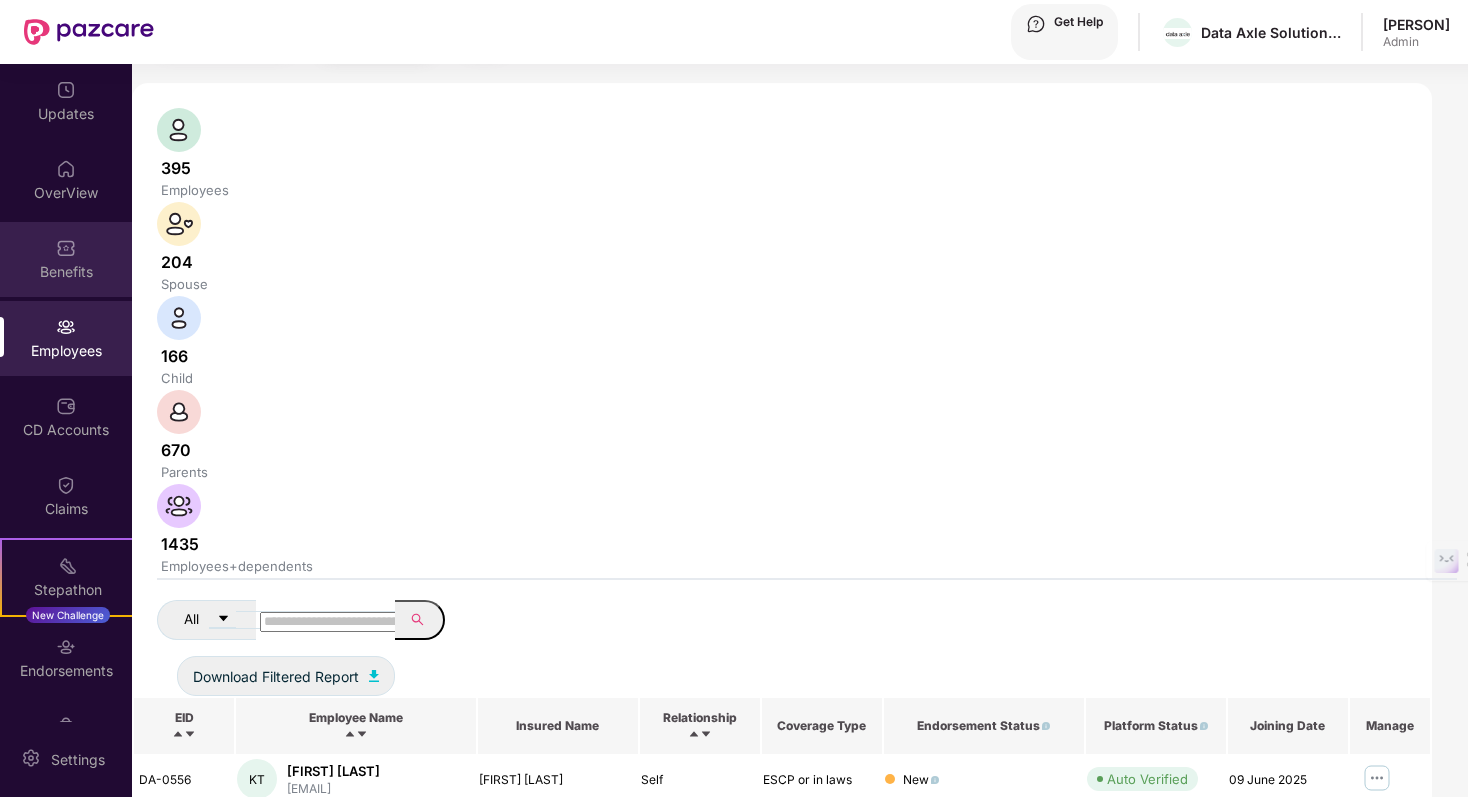 click on "Benefits" at bounding box center (66, 259) 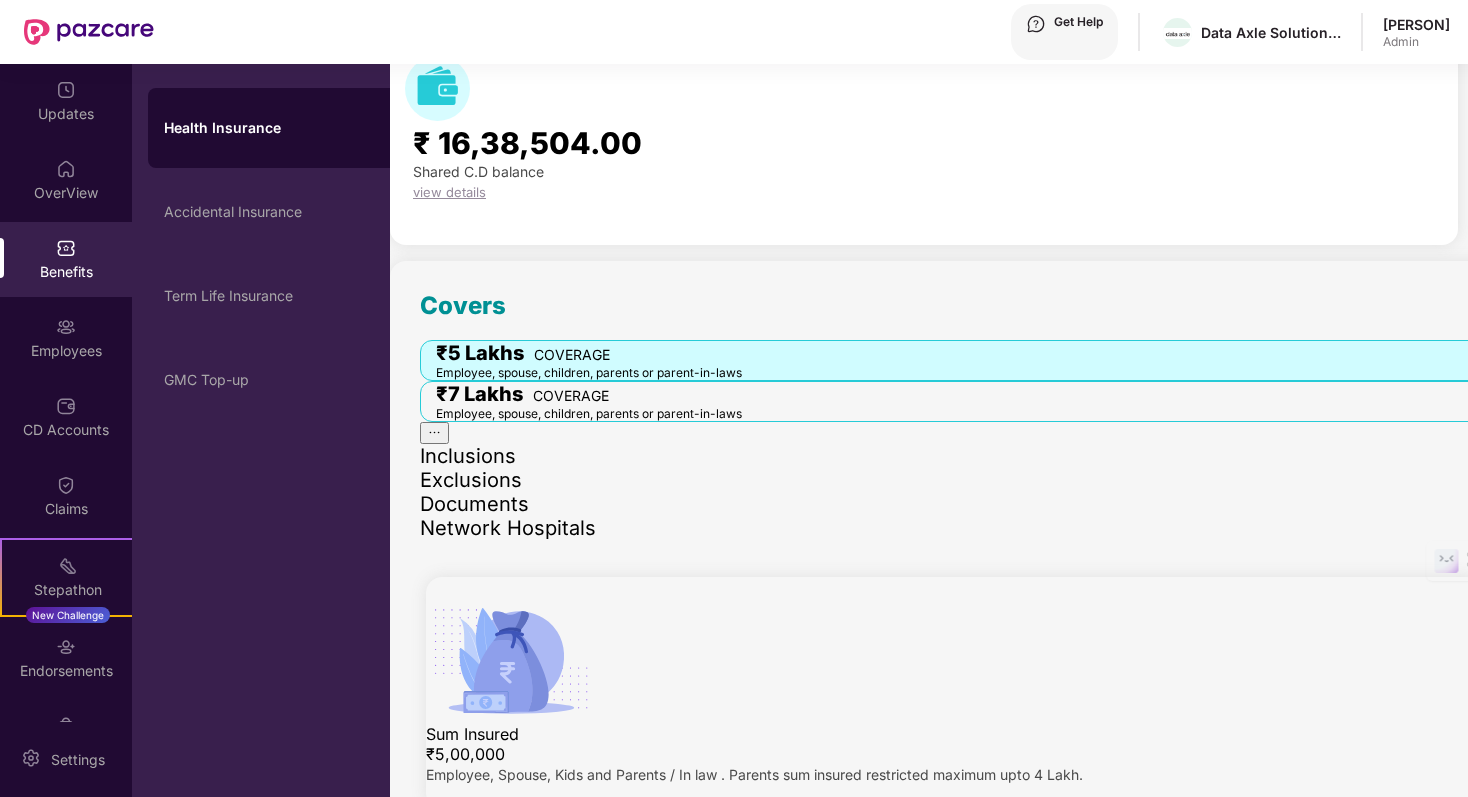 scroll, scrollTop: 0, scrollLeft: 0, axis: both 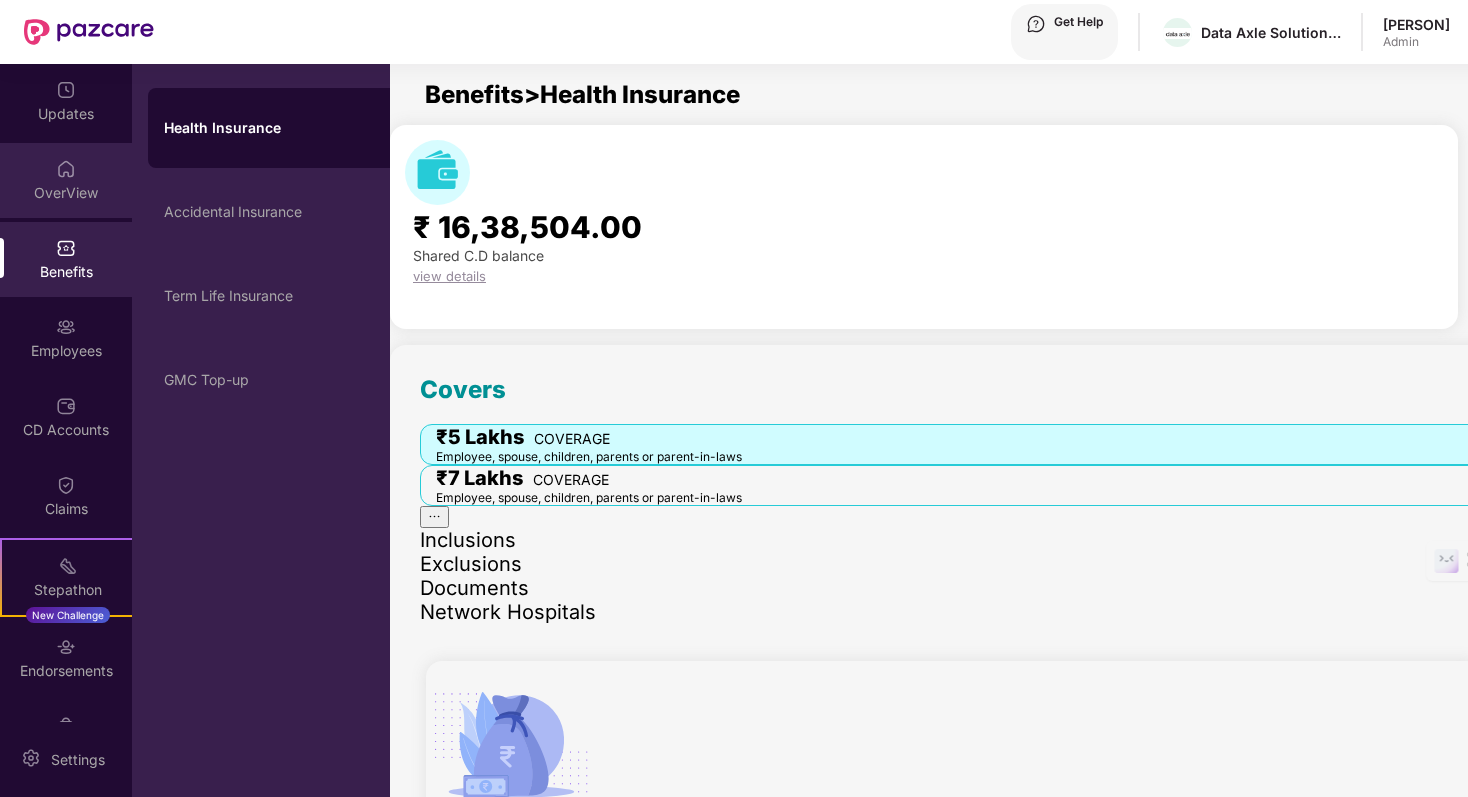 click at bounding box center [66, 90] 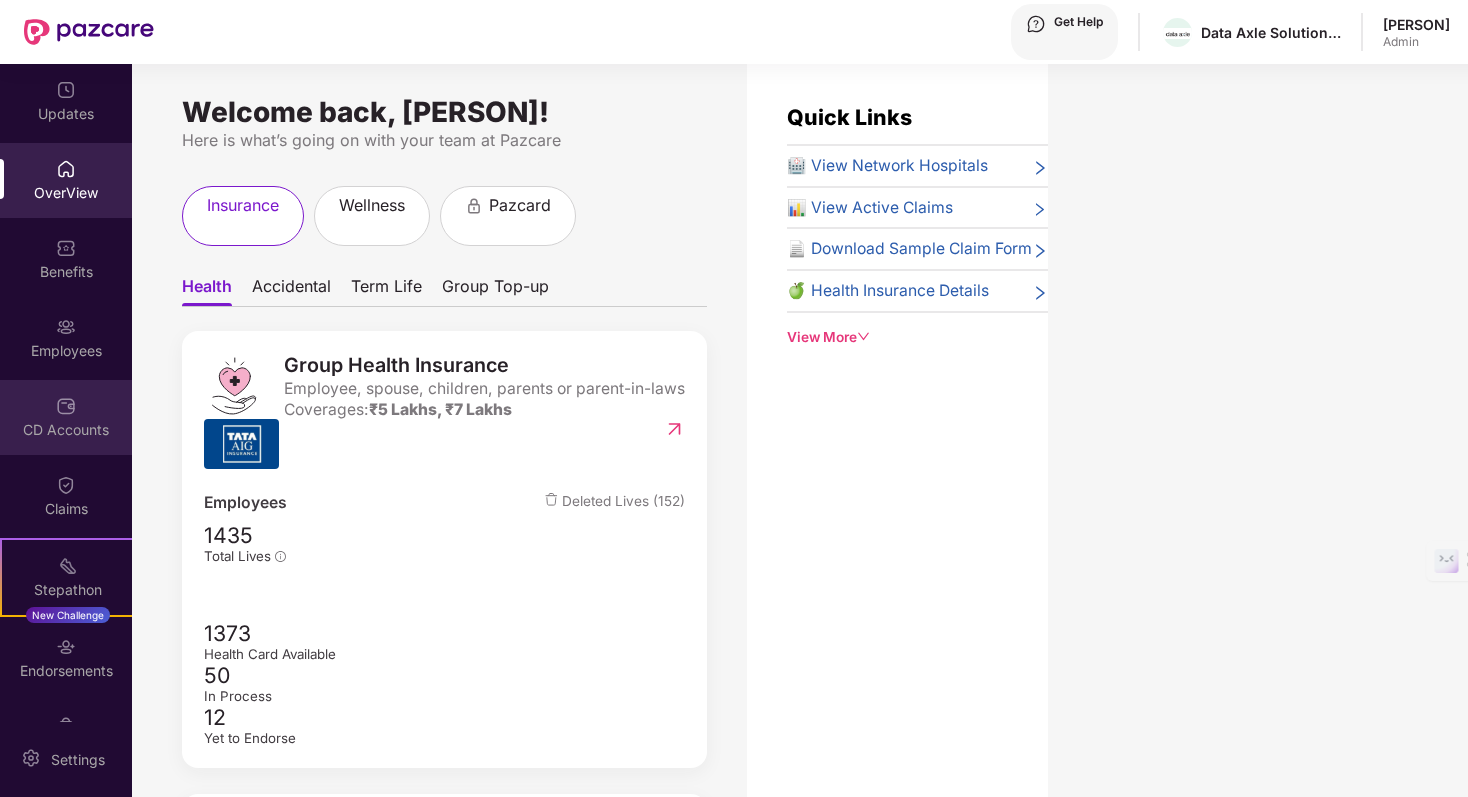 click on "CD Accounts" at bounding box center (66, 417) 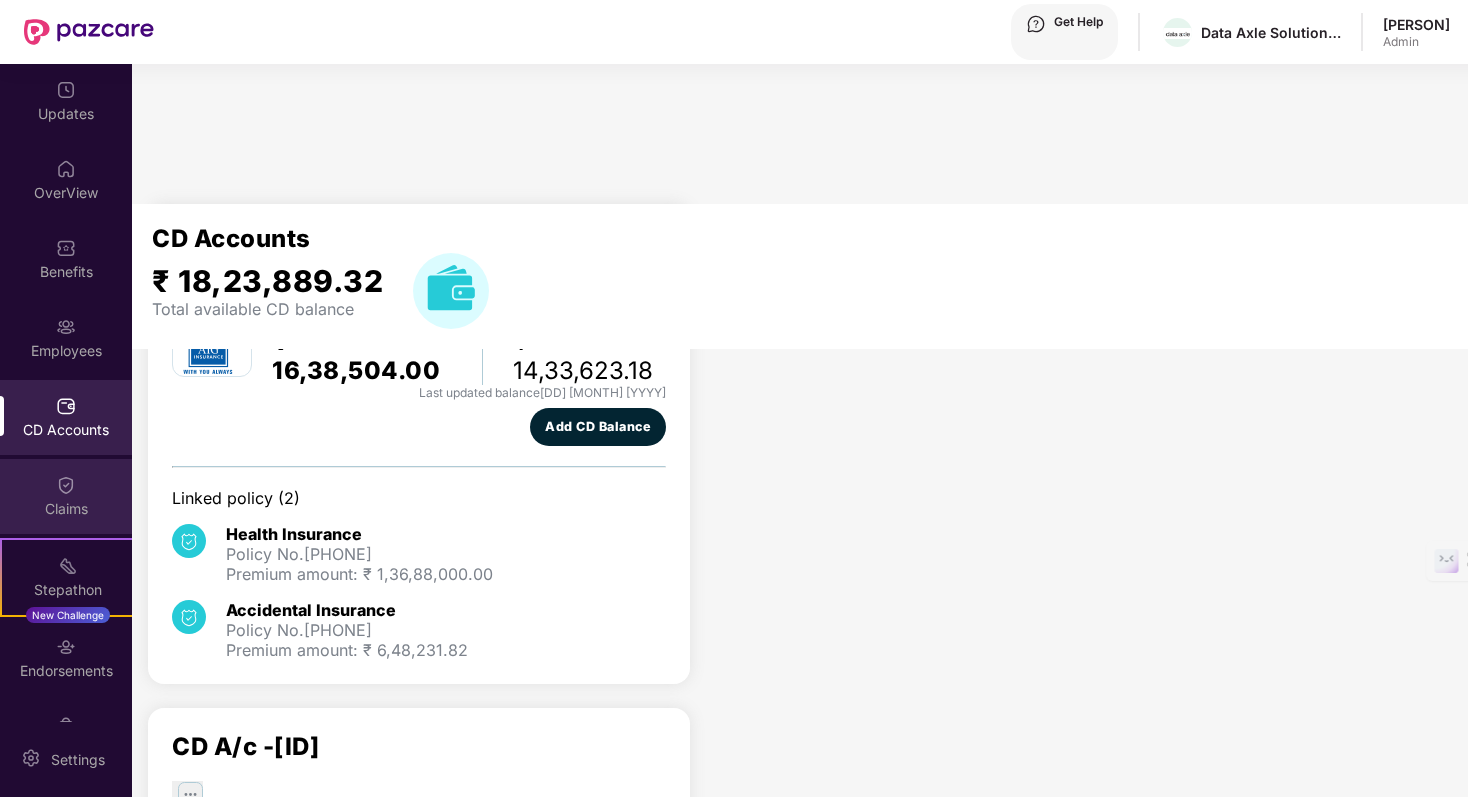 click on "Claims" at bounding box center (66, 114) 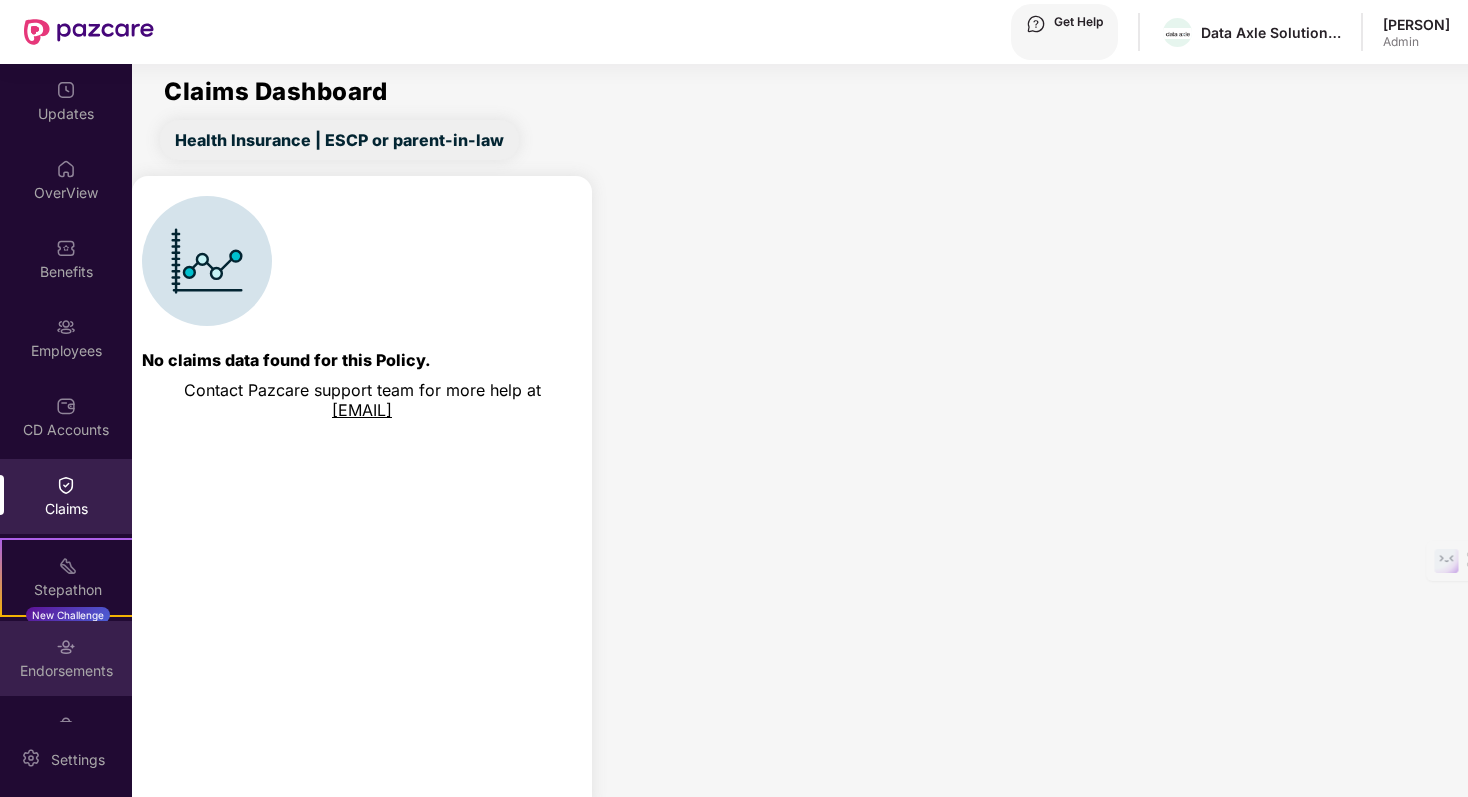 click on "Endorsements" at bounding box center [66, 114] 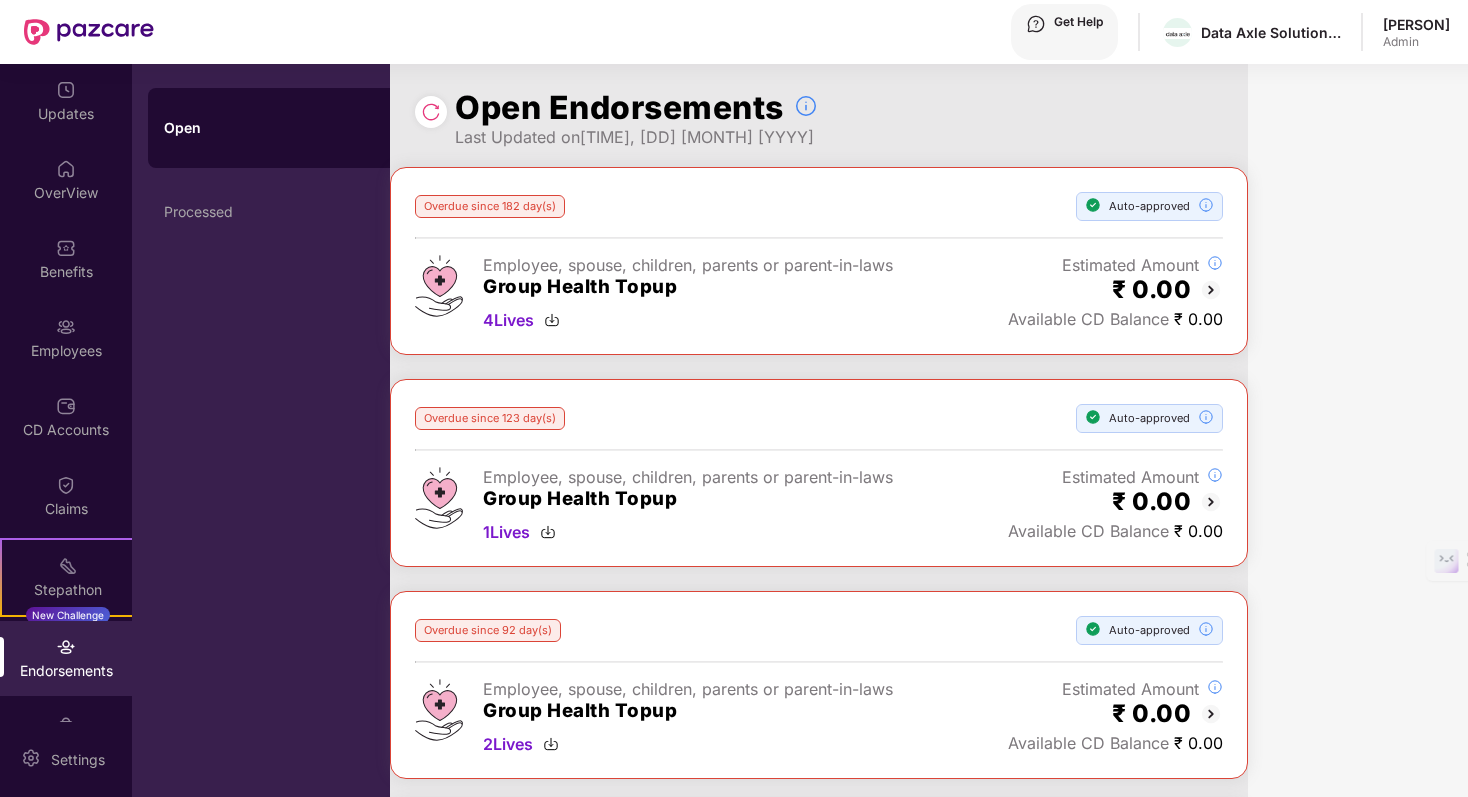 scroll, scrollTop: 53, scrollLeft: 0, axis: vertical 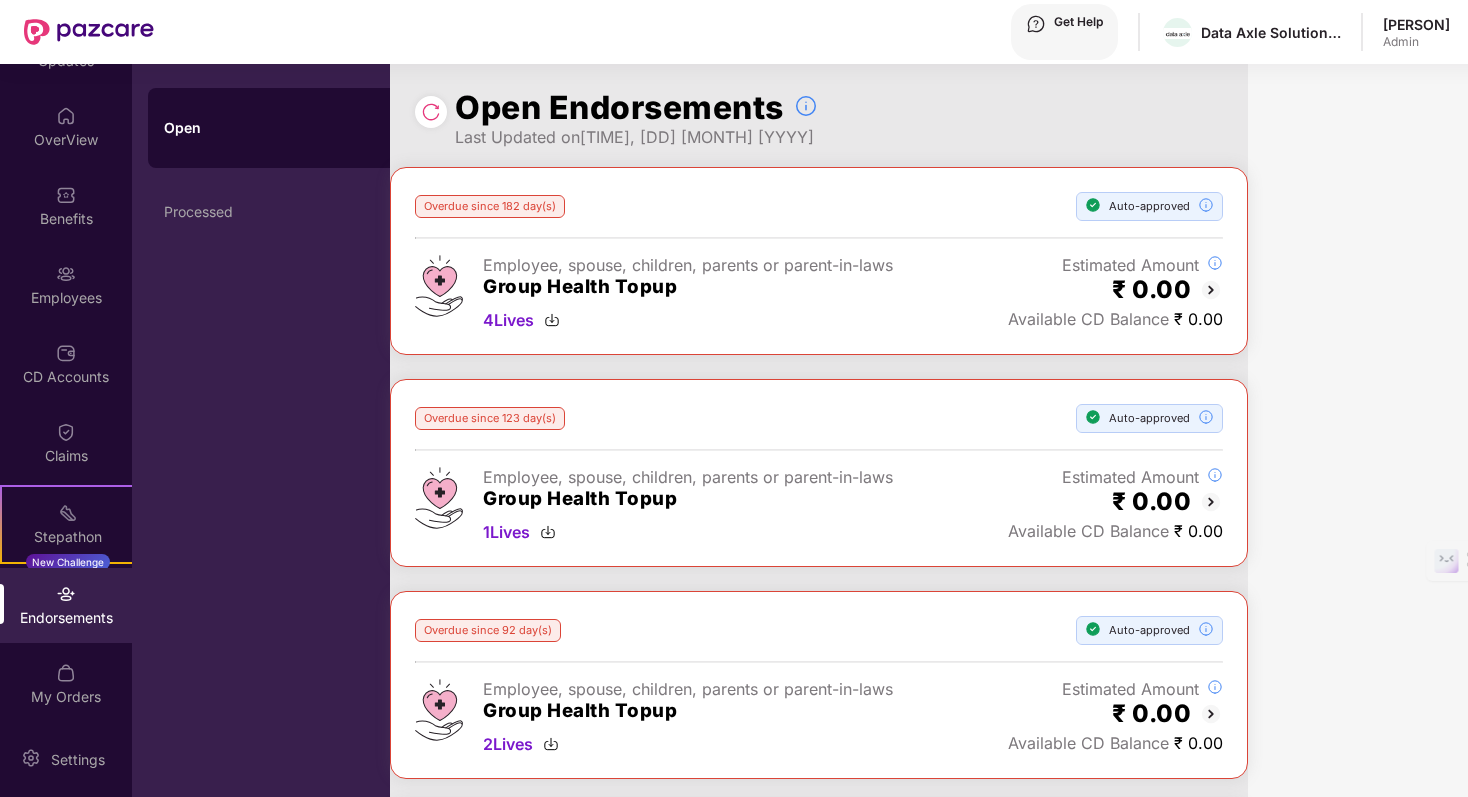 click at bounding box center [66, 37] 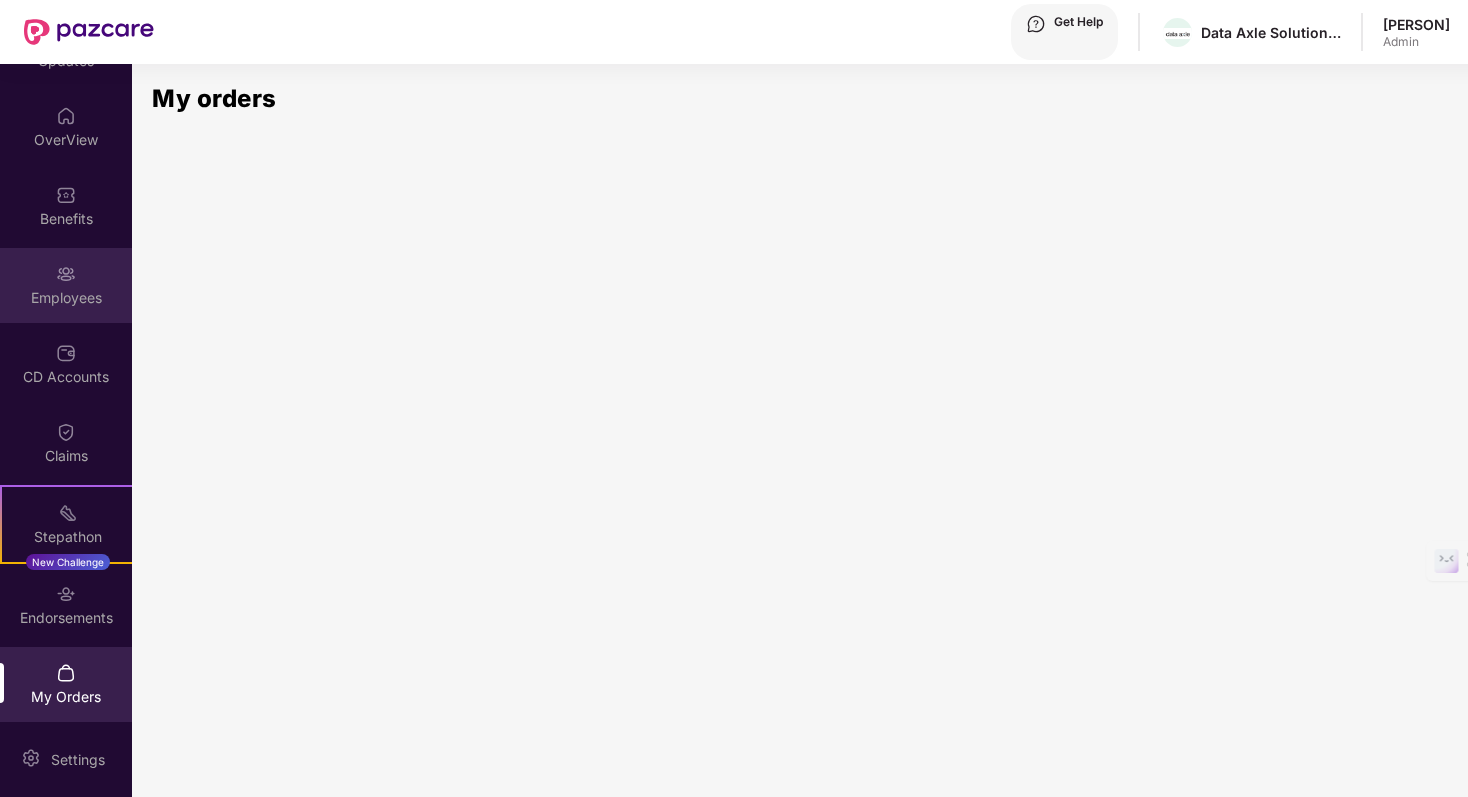 scroll, scrollTop: 0, scrollLeft: 0, axis: both 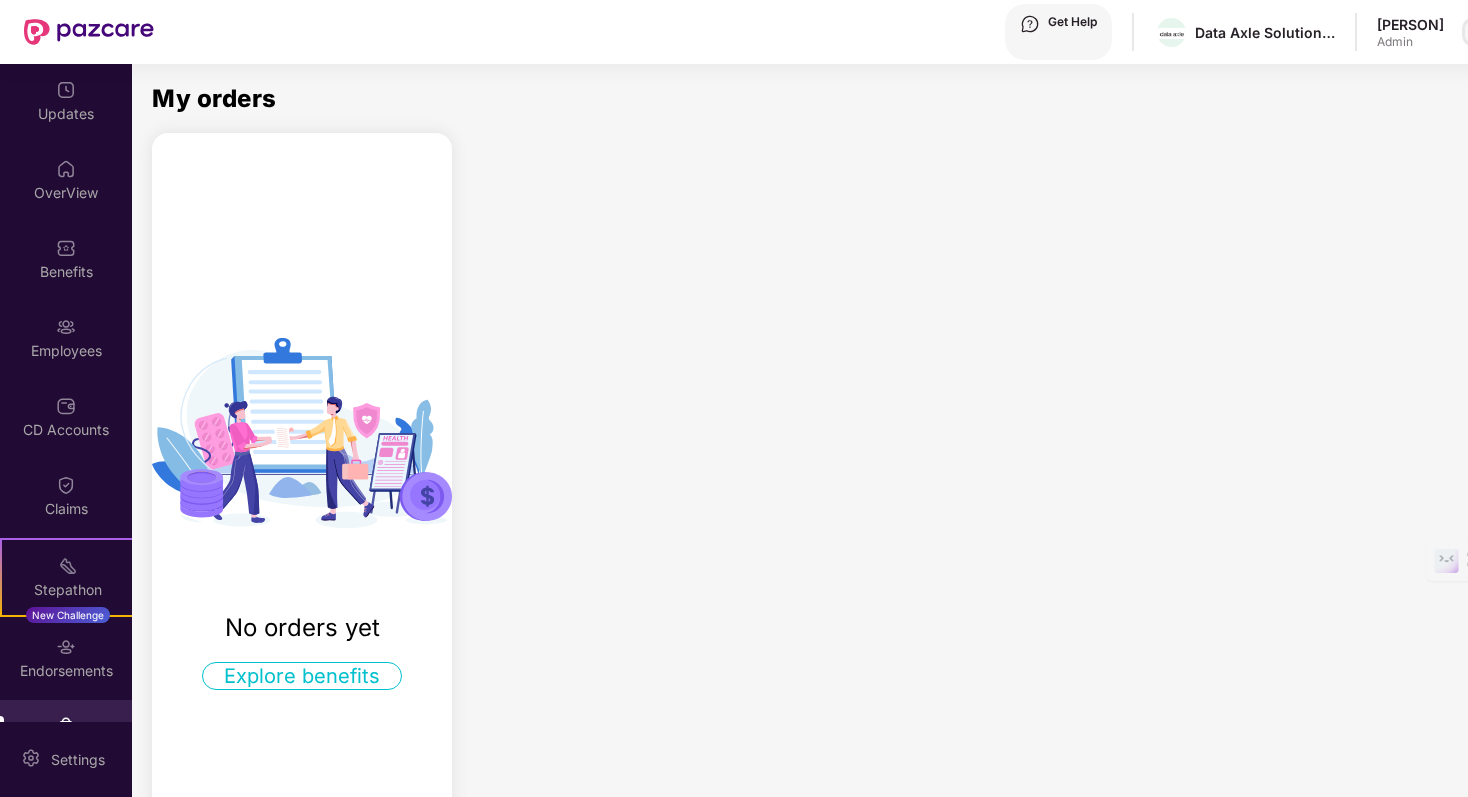 click at bounding box center [1477, 32] 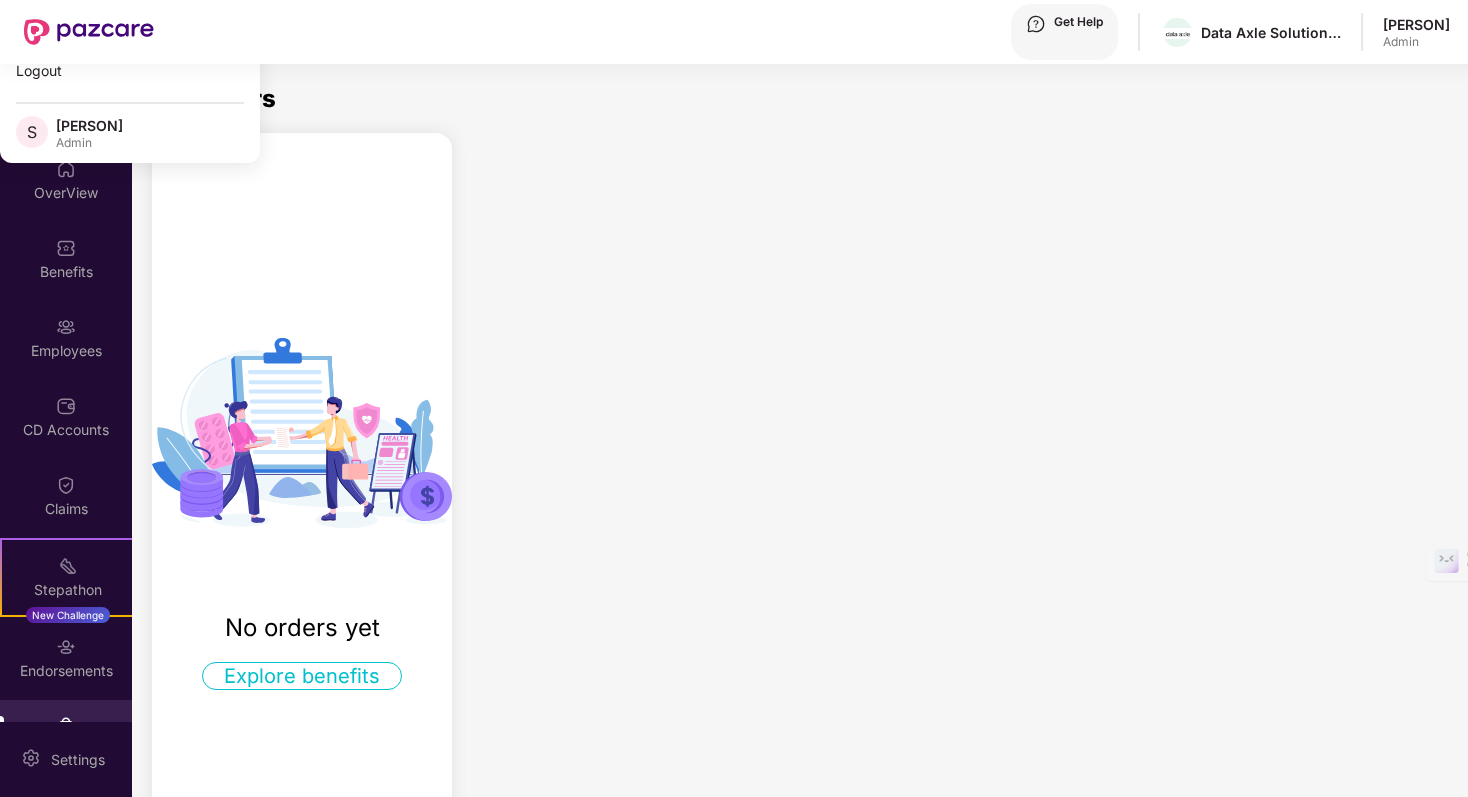 click on "My orders" at bounding box center [302, 98] 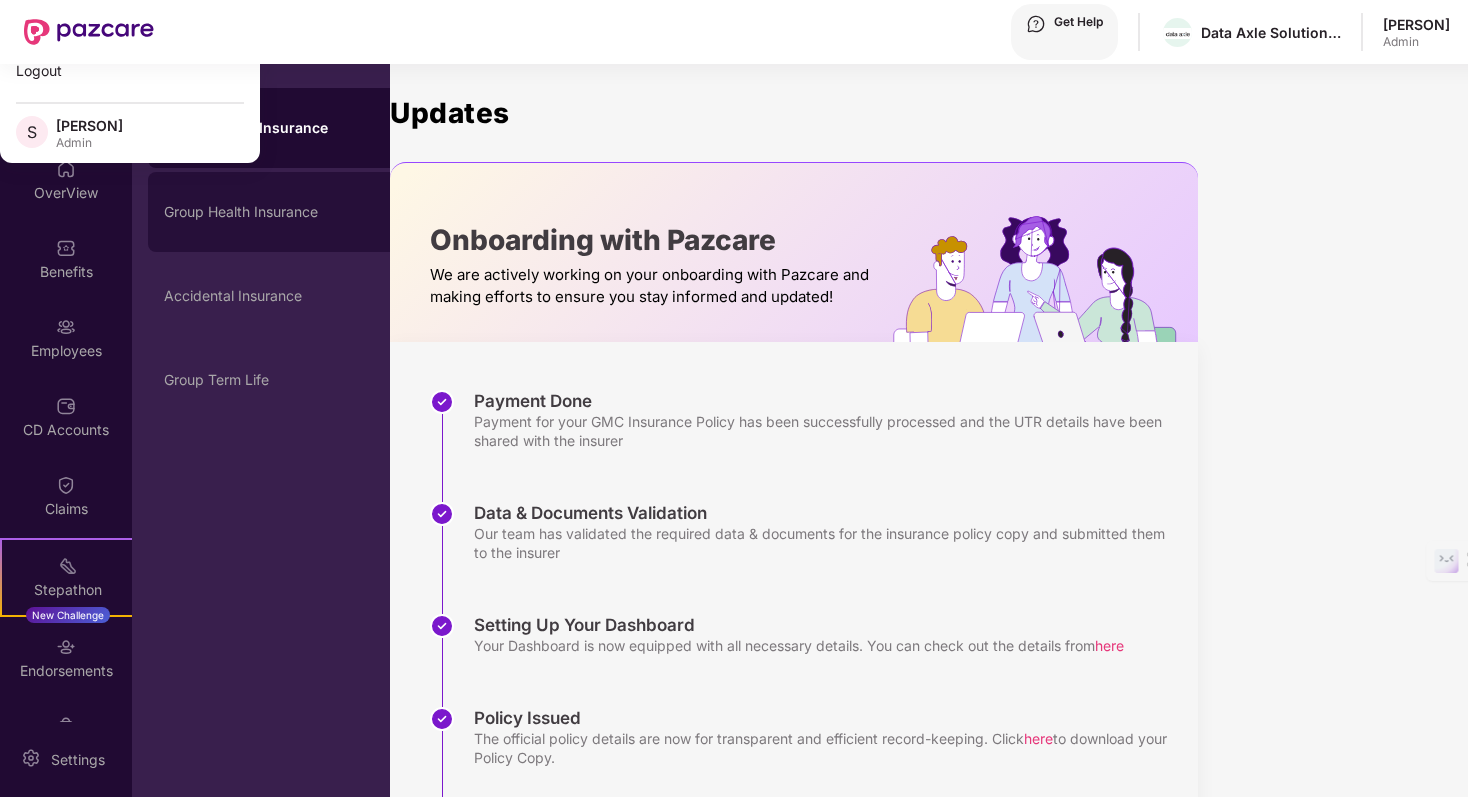 click on "Group Health Insurance" at bounding box center (277, 212) 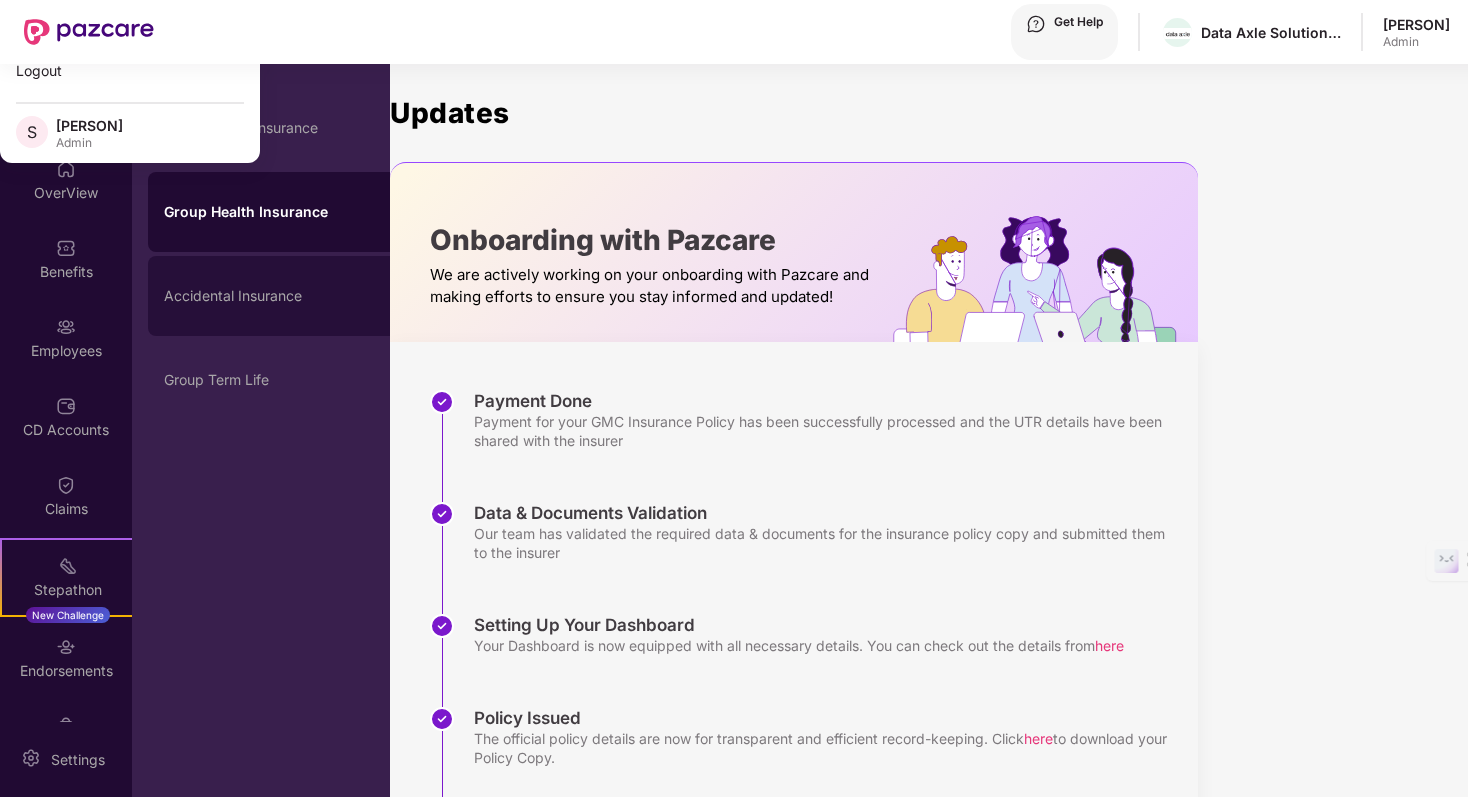 click on "Accidental Insurance" at bounding box center [277, 128] 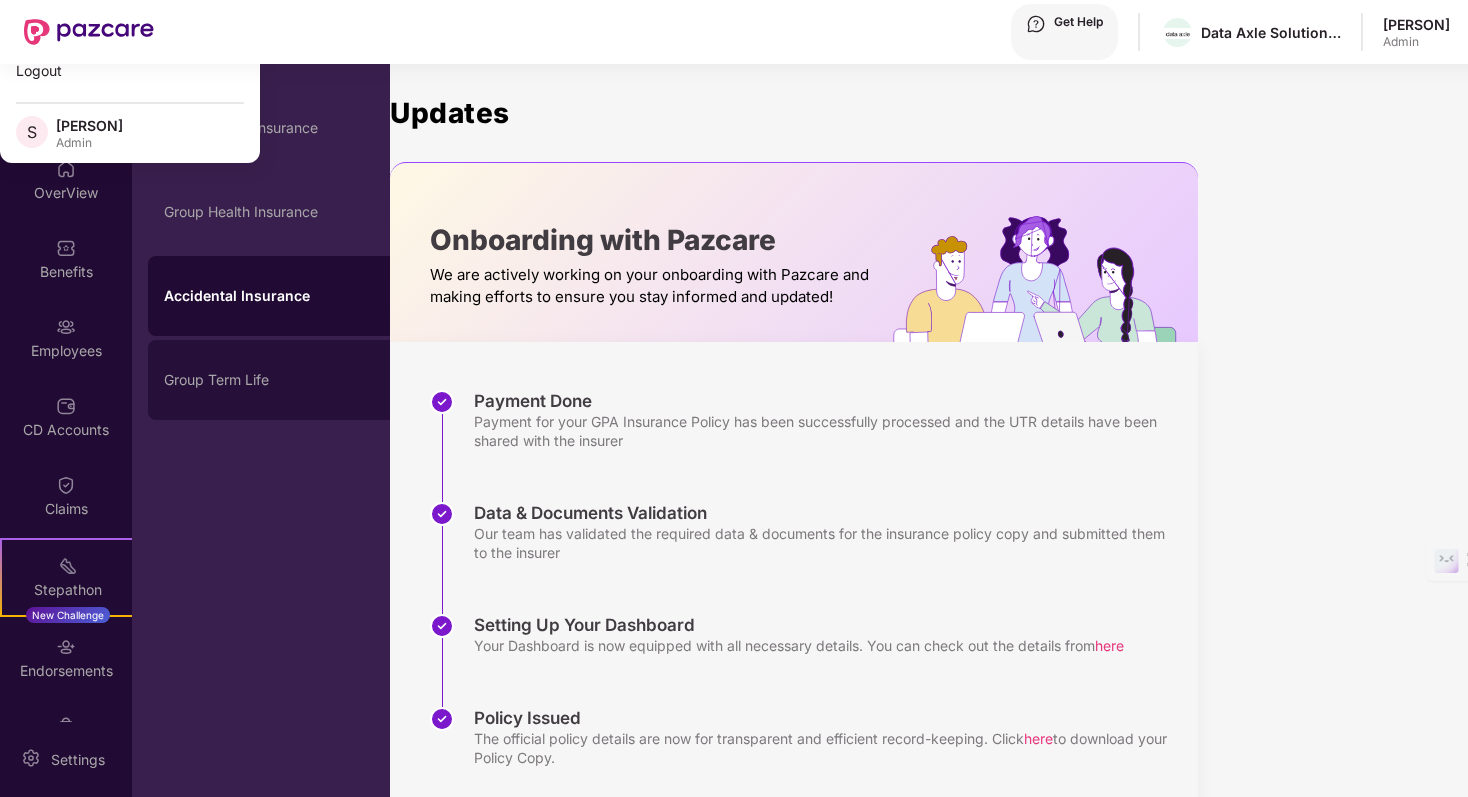 click on "Group Term Life" at bounding box center (277, 380) 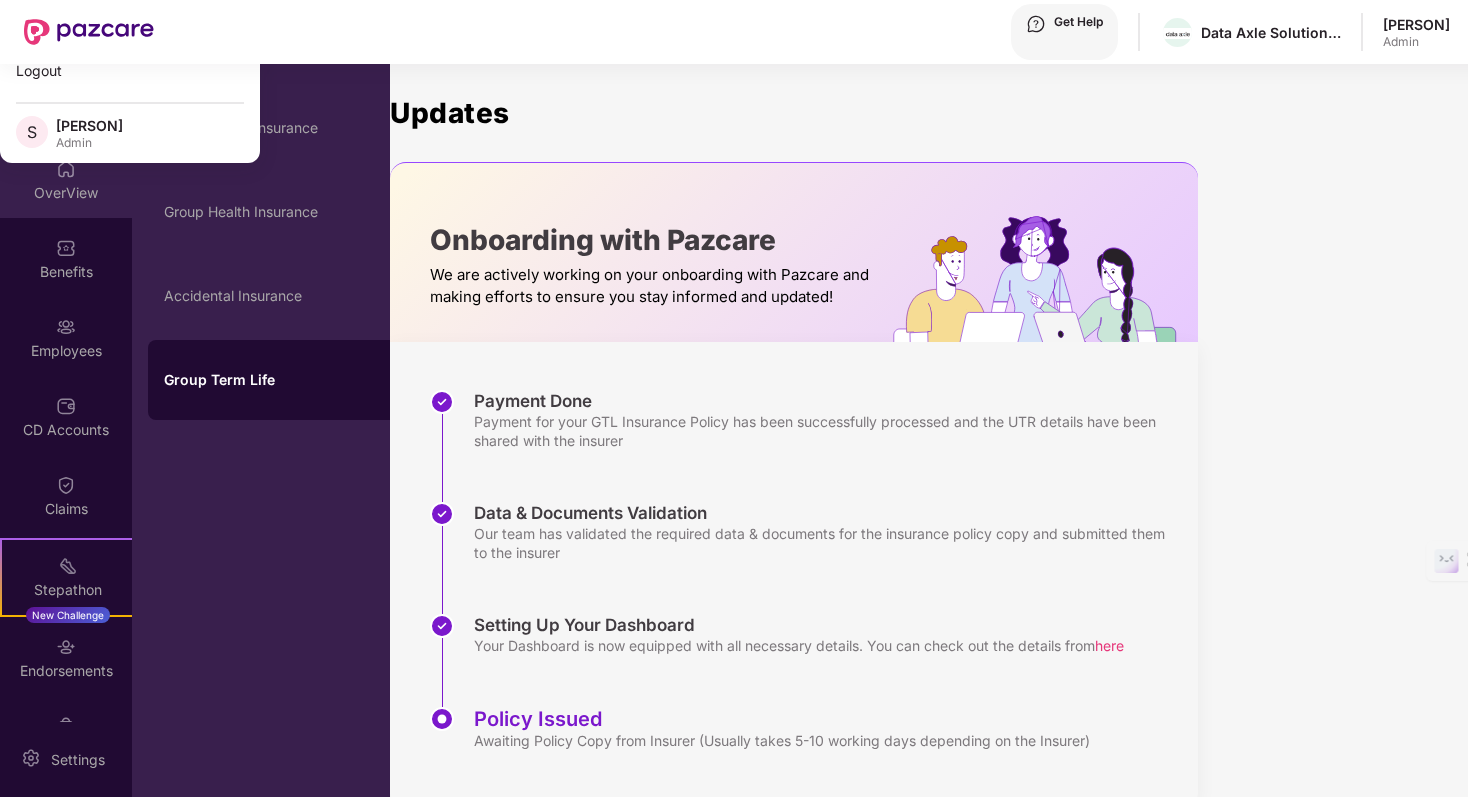 click on "OverView" at bounding box center (66, 180) 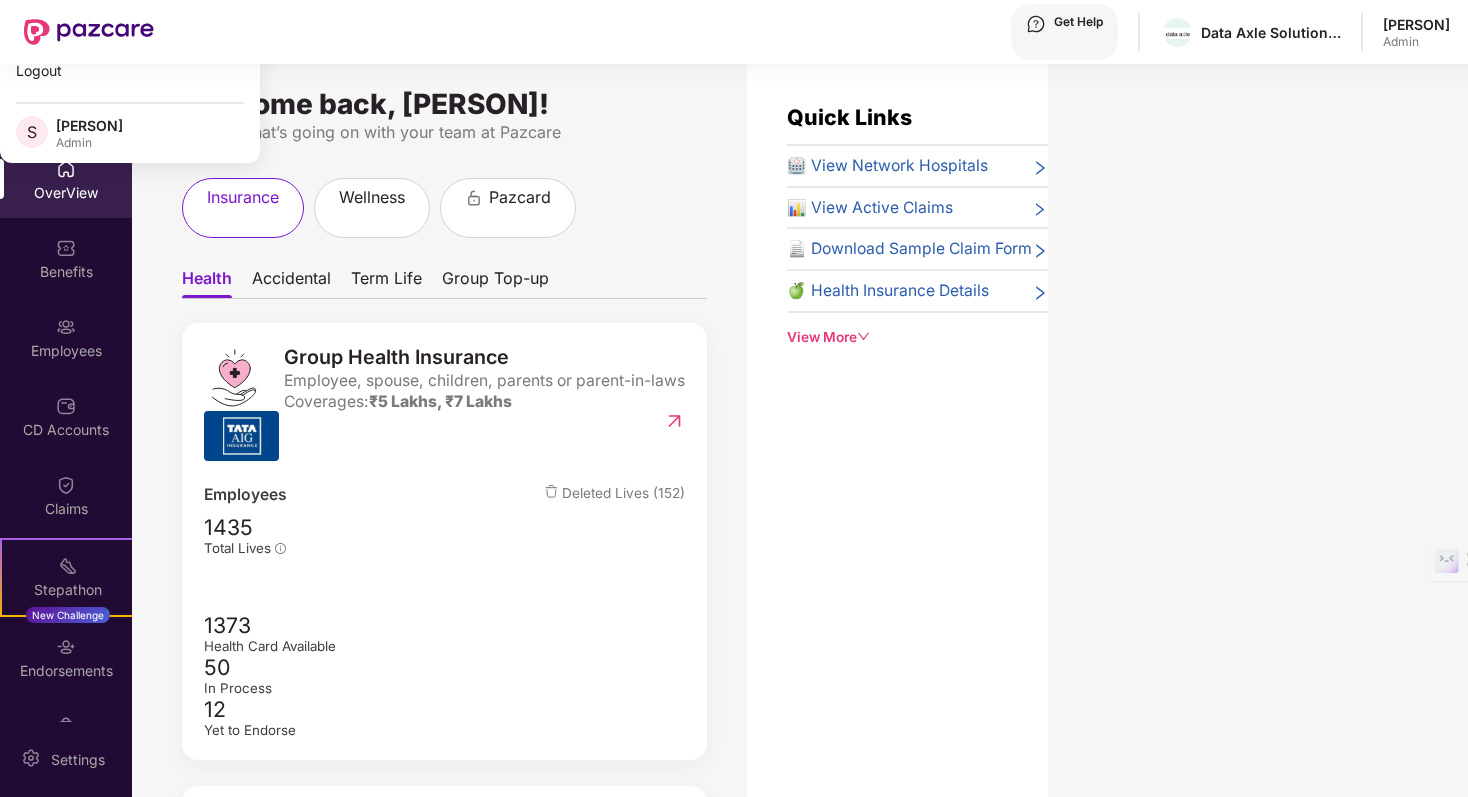 scroll, scrollTop: 0, scrollLeft: 0, axis: both 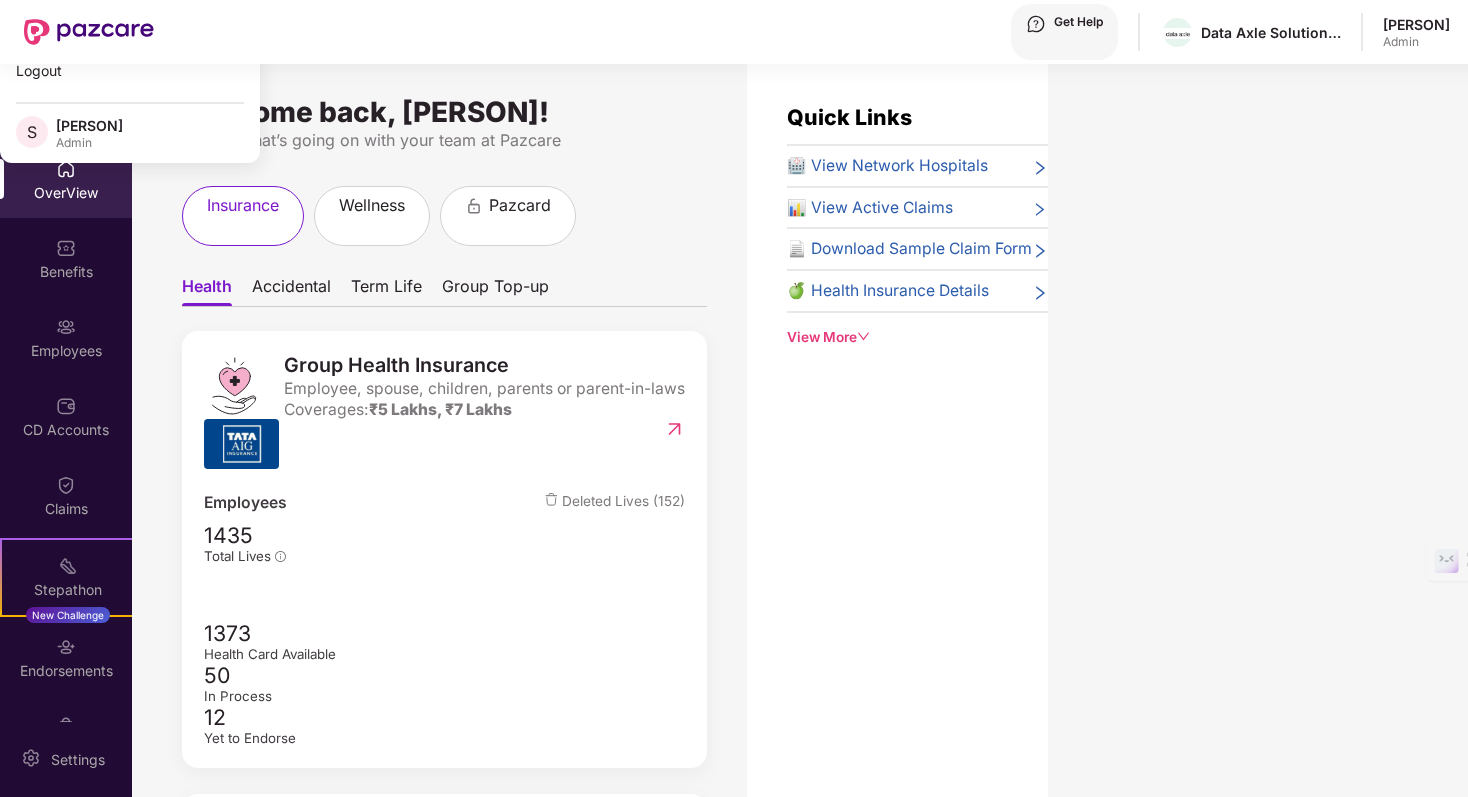 click on "Accidental" at bounding box center (207, 291) 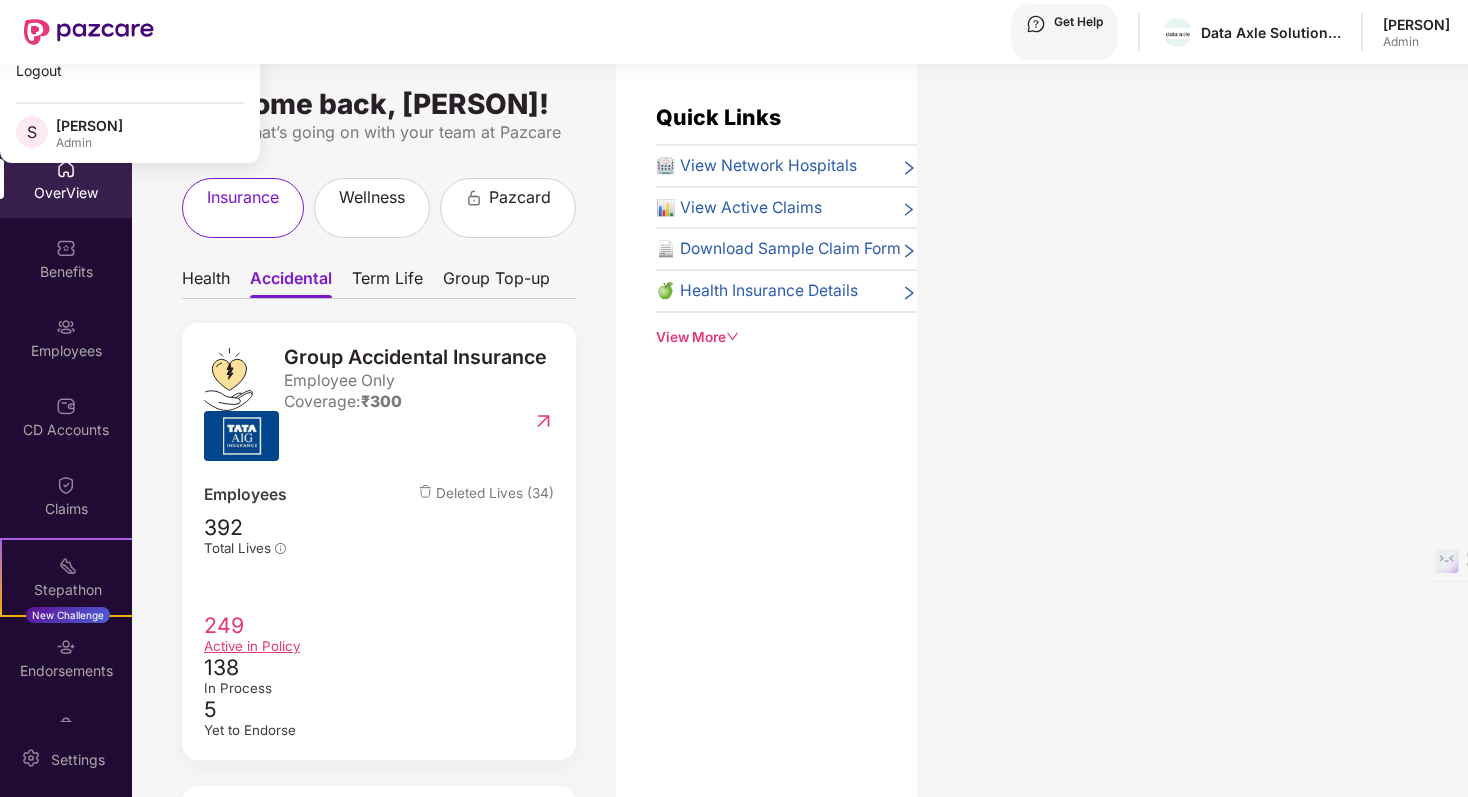 scroll, scrollTop: 0, scrollLeft: 0, axis: both 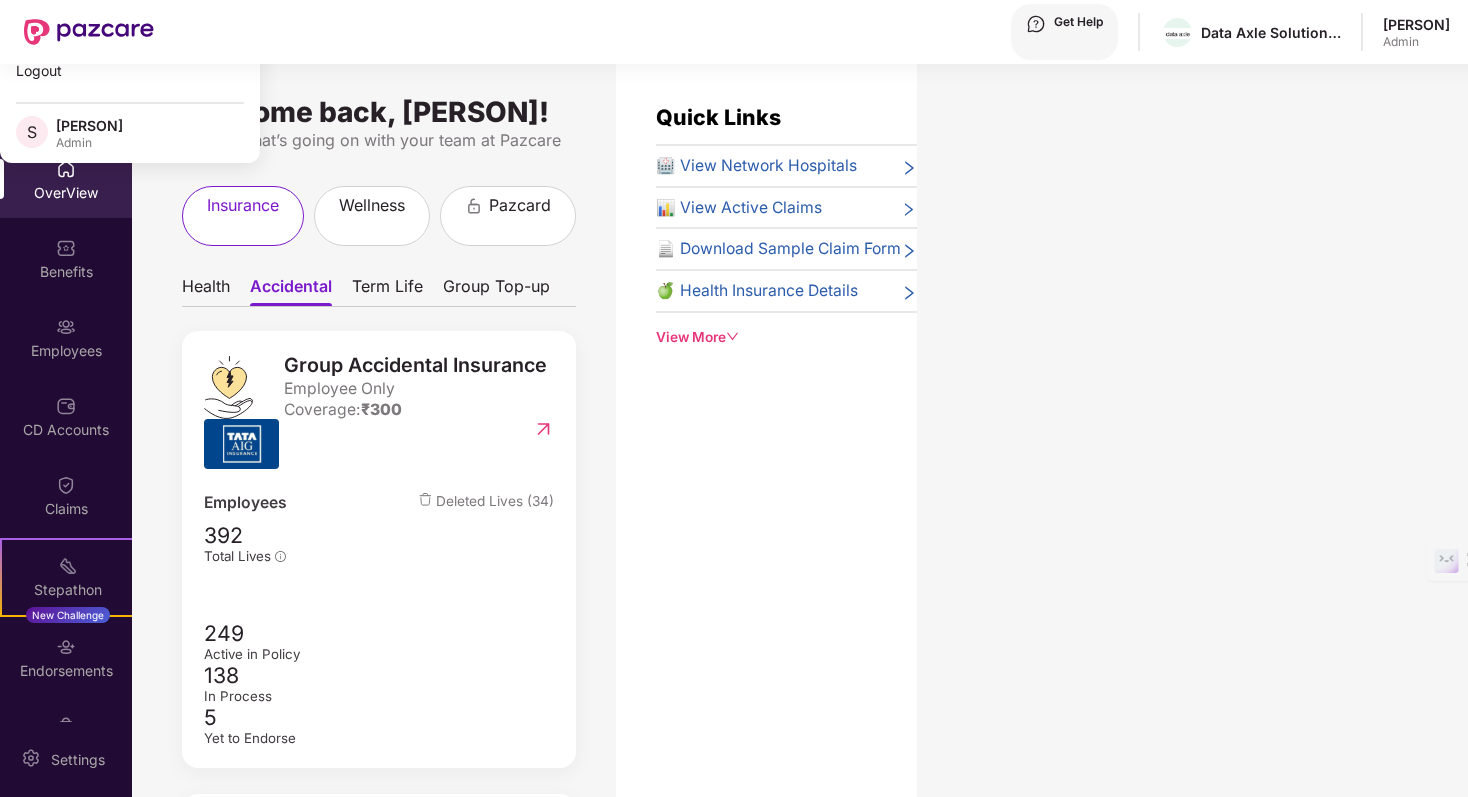 click on "Health" at bounding box center [206, 291] 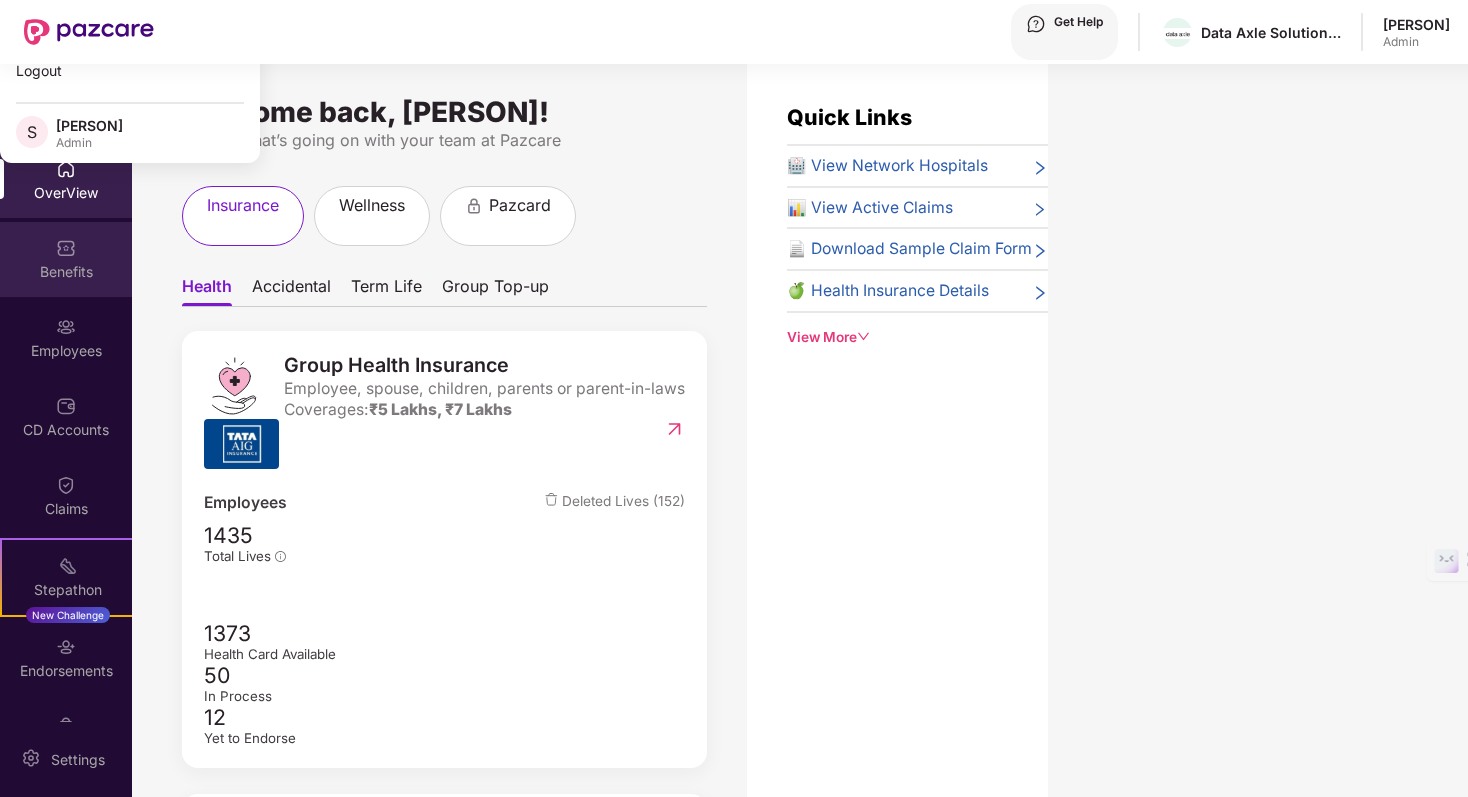 click at bounding box center (66, 90) 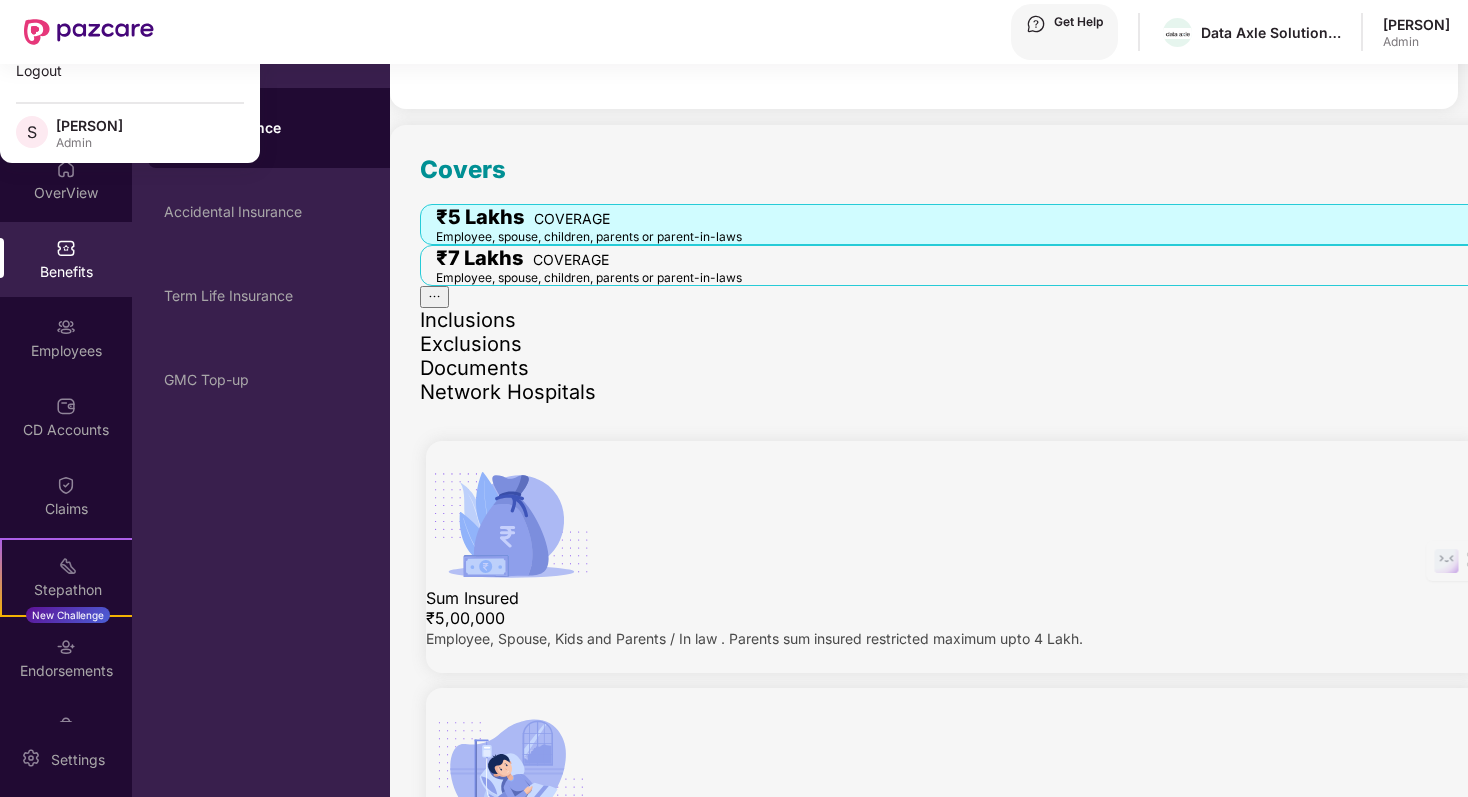 scroll, scrollTop: 254, scrollLeft: 0, axis: vertical 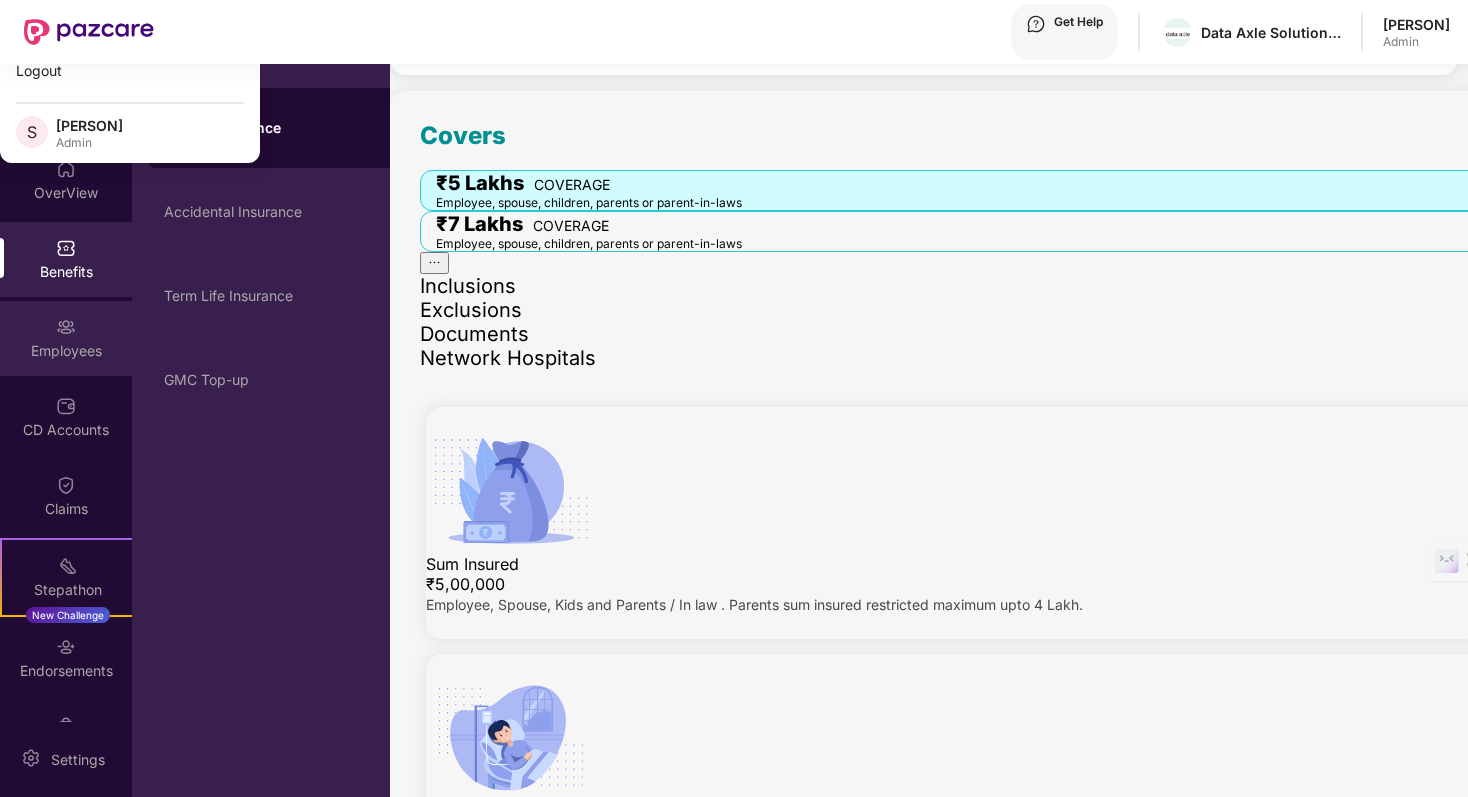 click on "Employees" at bounding box center (66, 114) 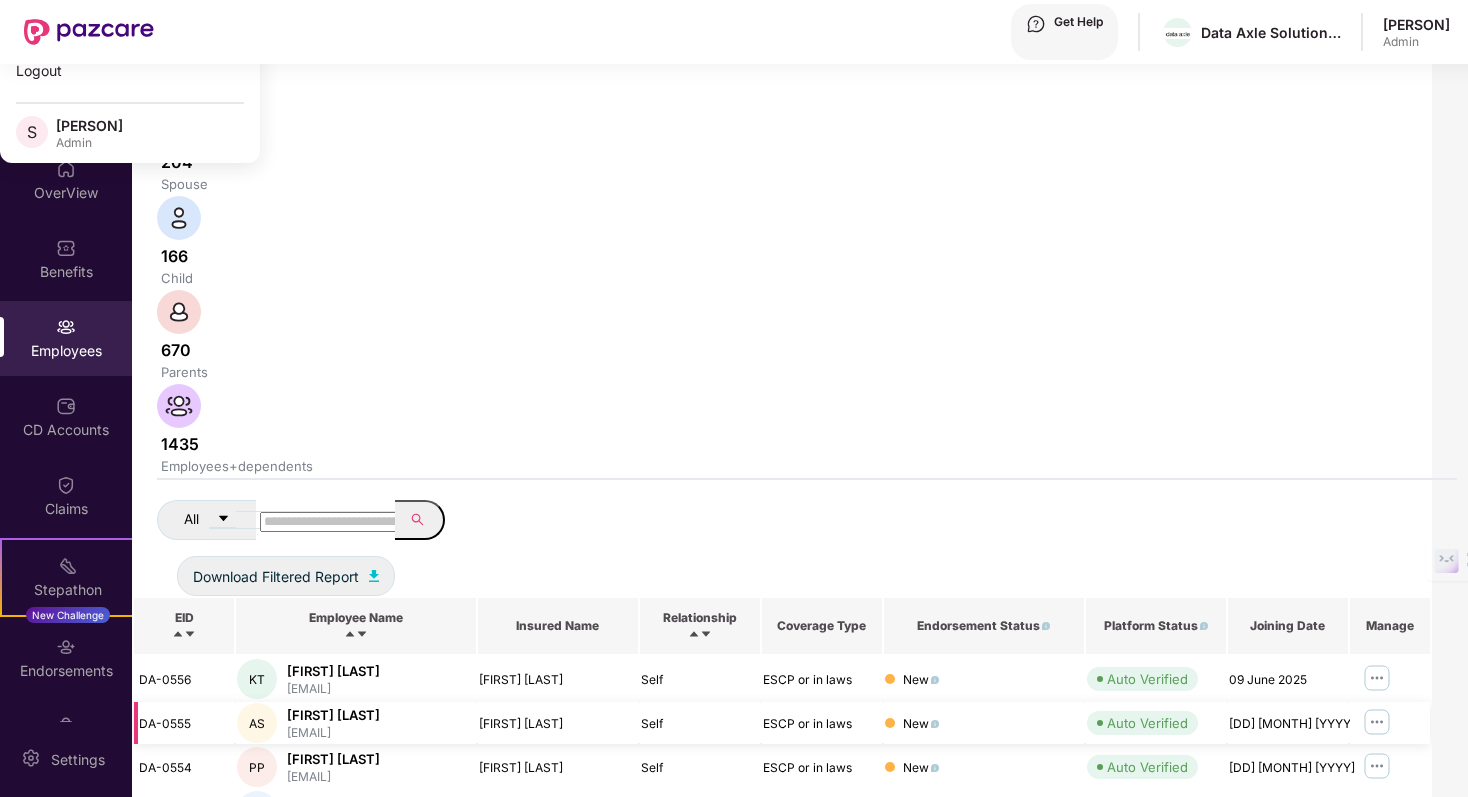 scroll, scrollTop: 0, scrollLeft: 0, axis: both 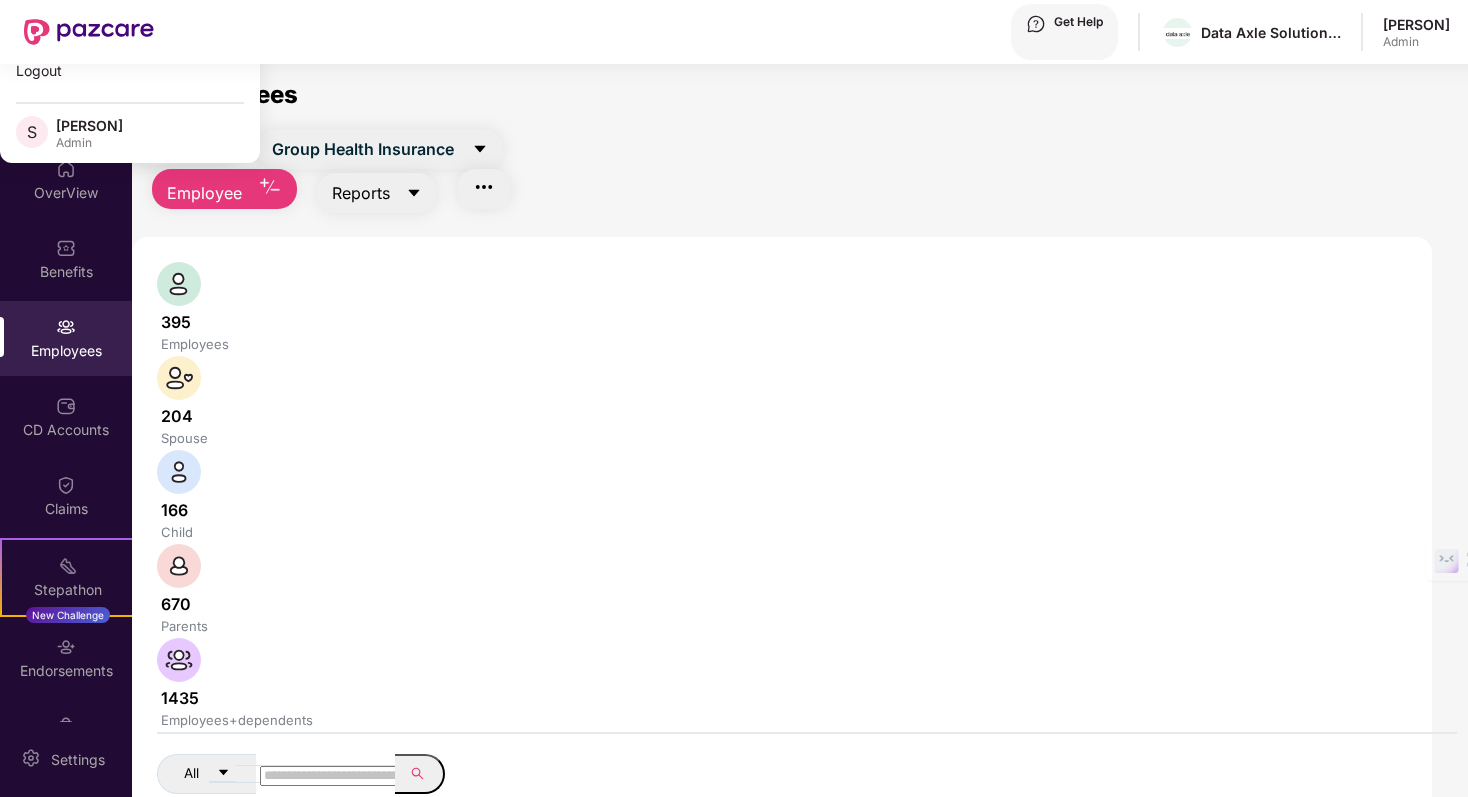 click at bounding box center [480, 149] 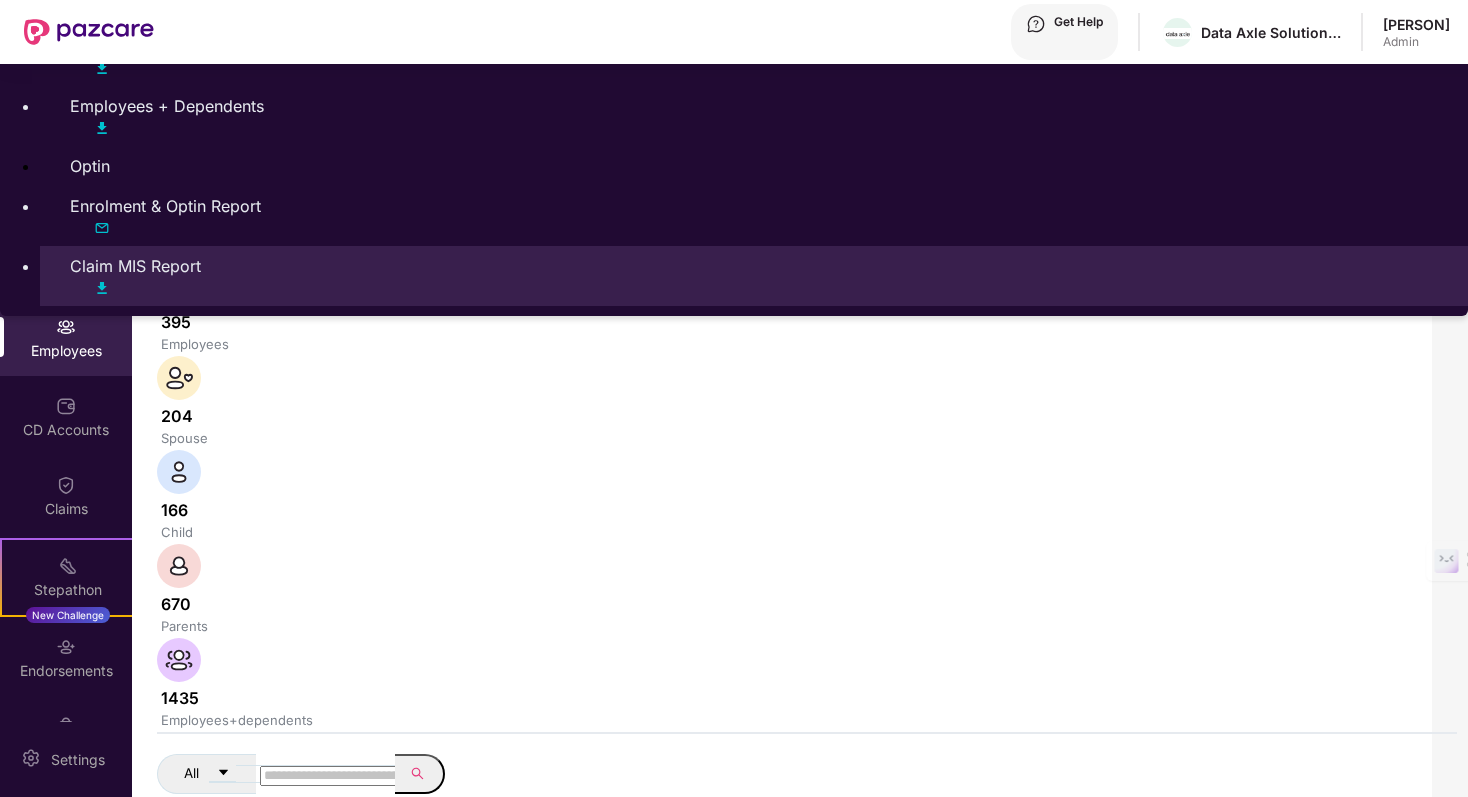 click on "Claim MIS Report" at bounding box center (754, 266) 